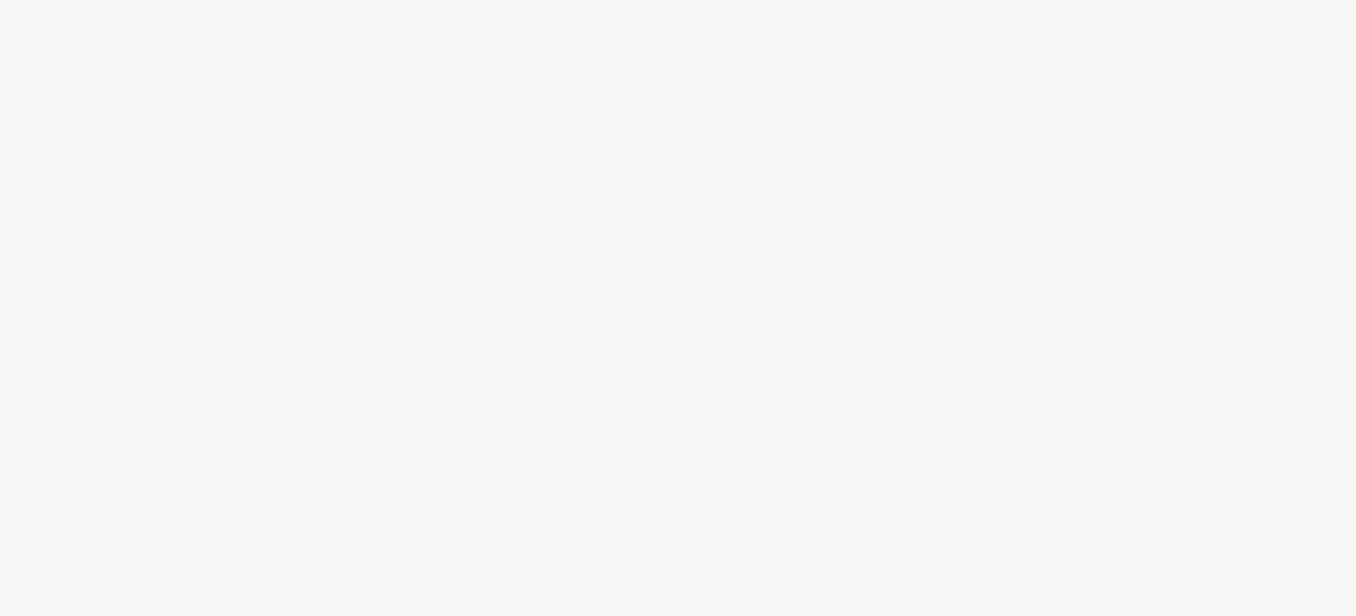 scroll, scrollTop: 0, scrollLeft: 0, axis: both 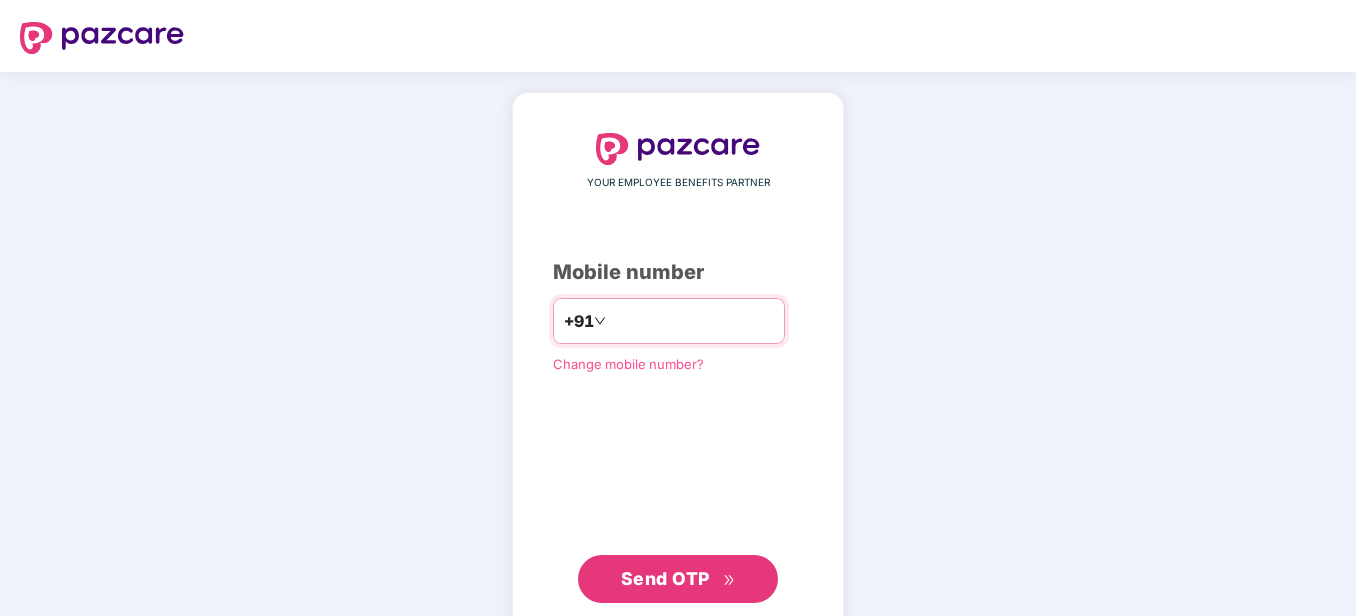 type on "**********" 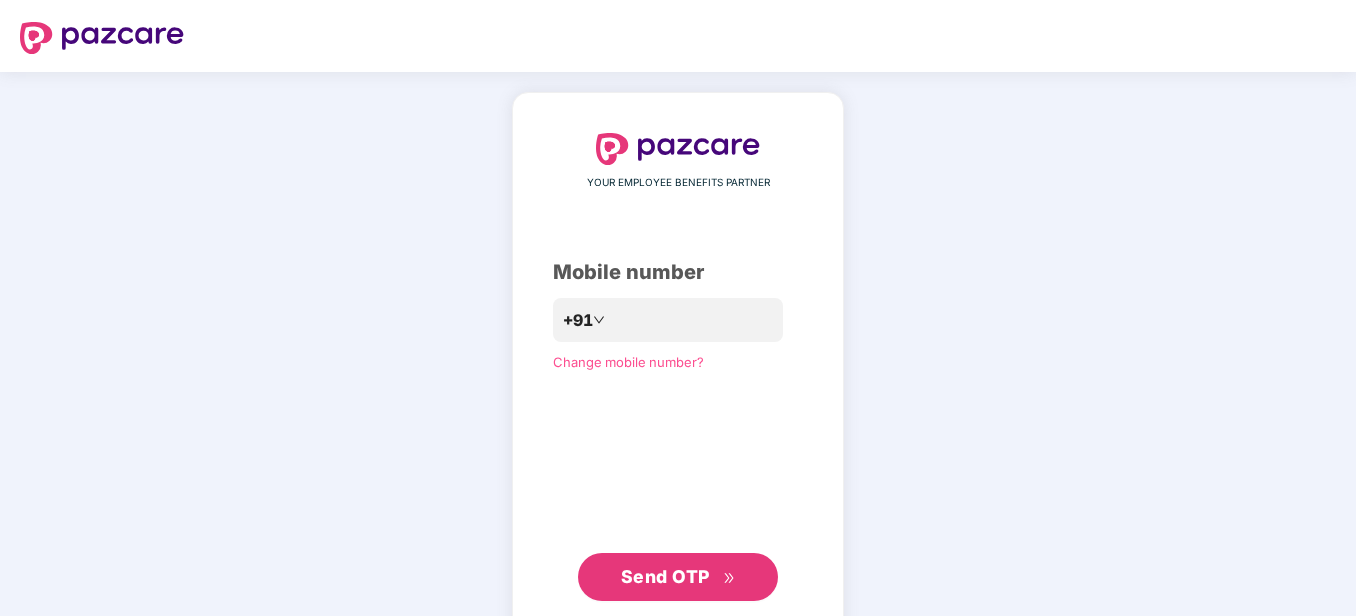 click on "Send OTP" at bounding box center (665, 576) 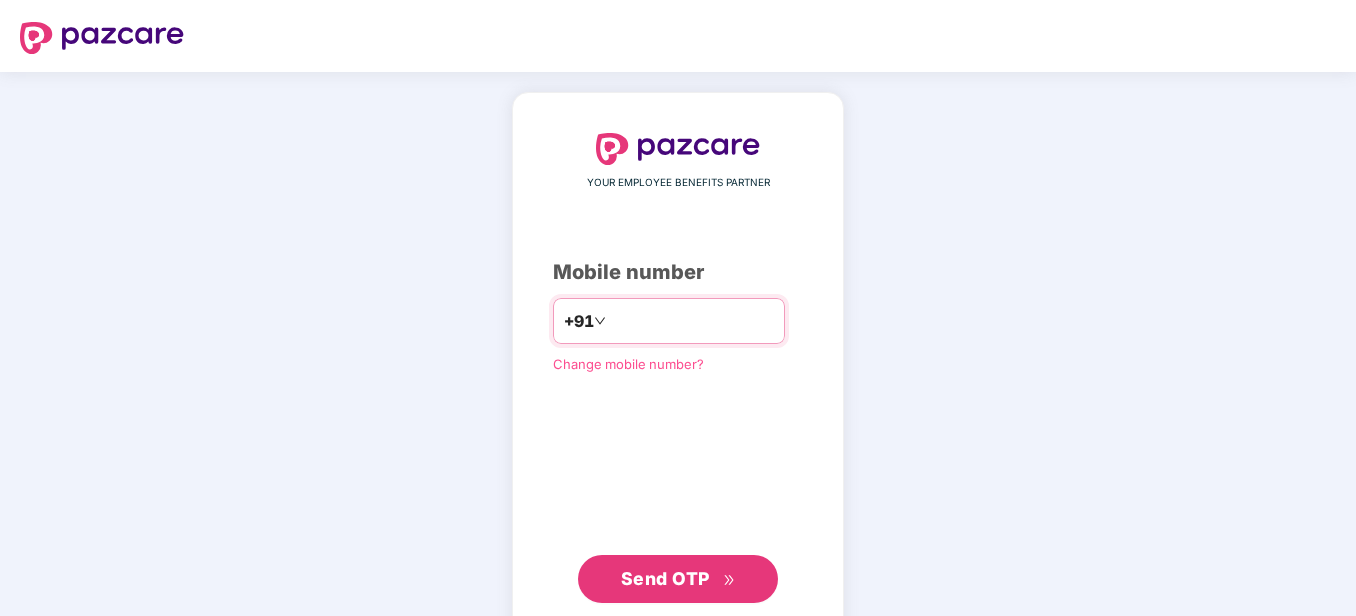 click on "**********" at bounding box center [692, 321] 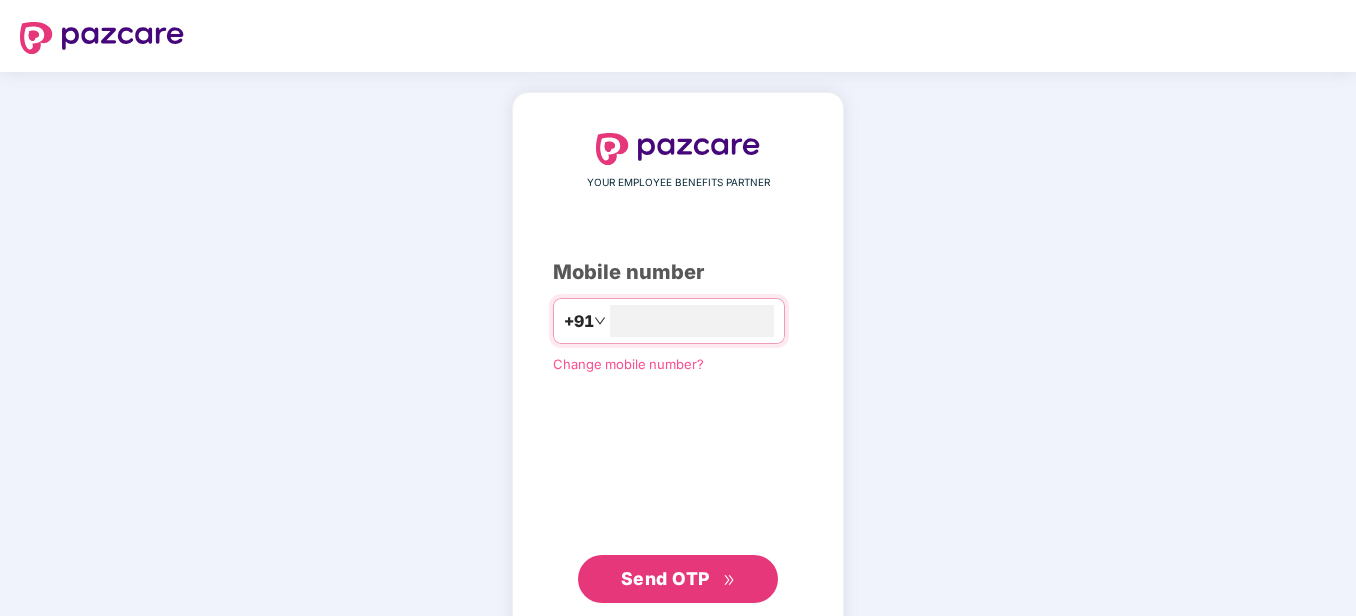 click on "Send OTP" at bounding box center [665, 578] 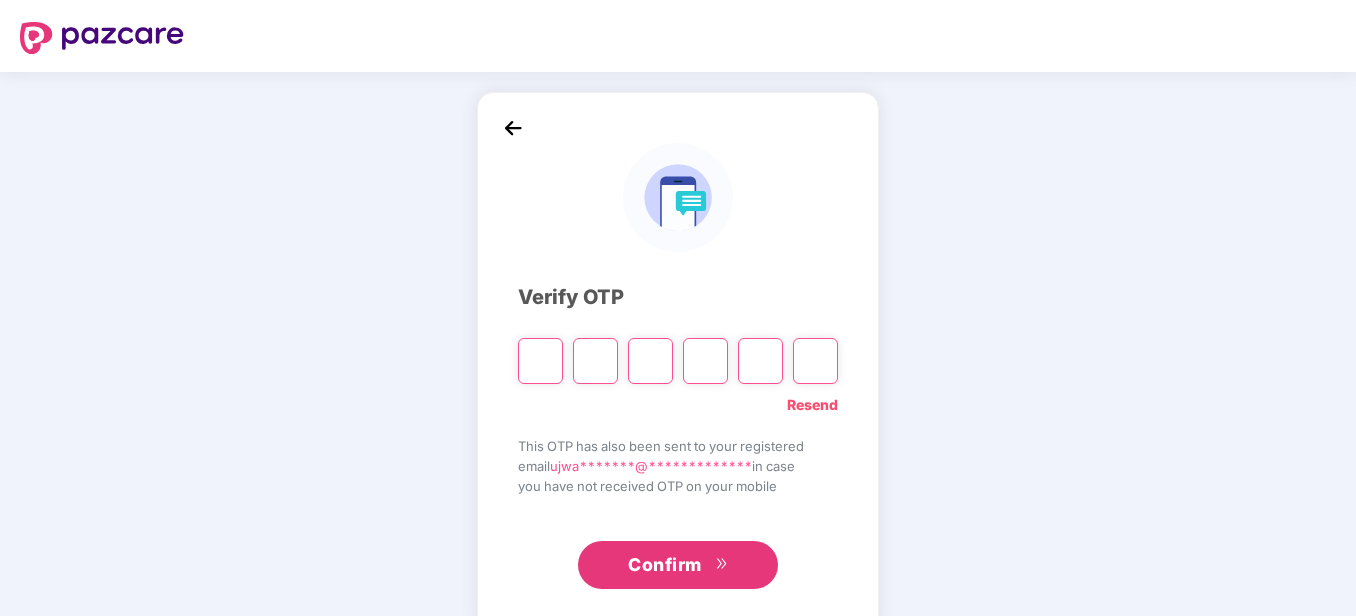 type on "*" 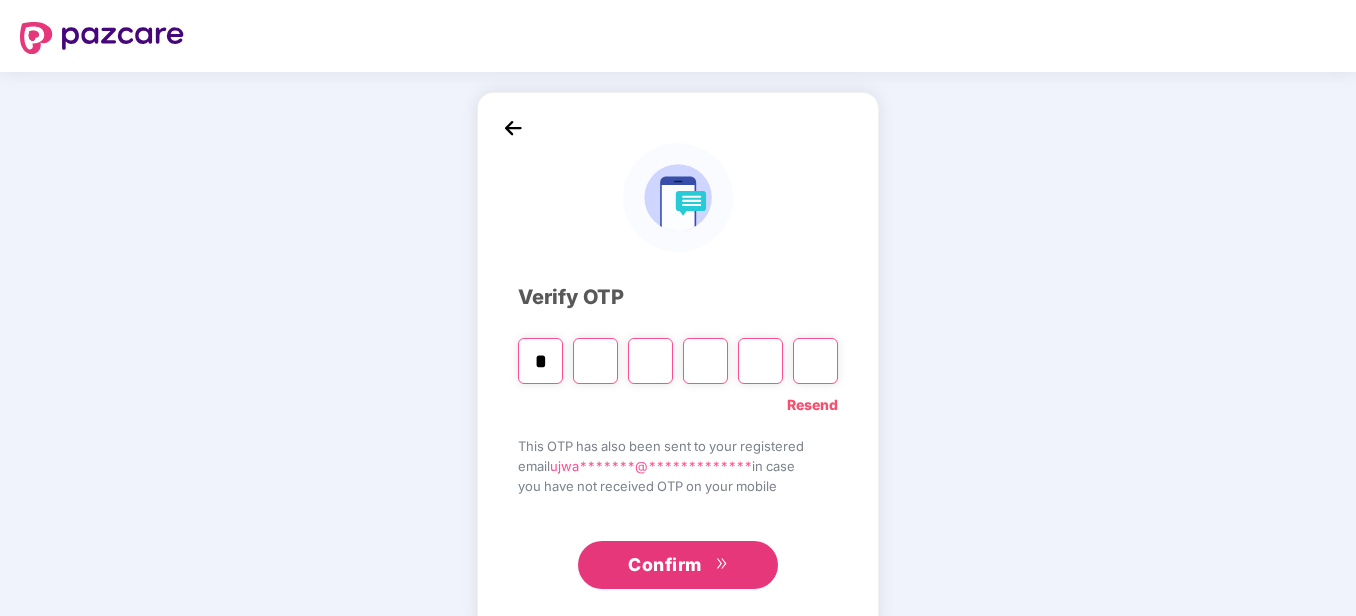 type on "*" 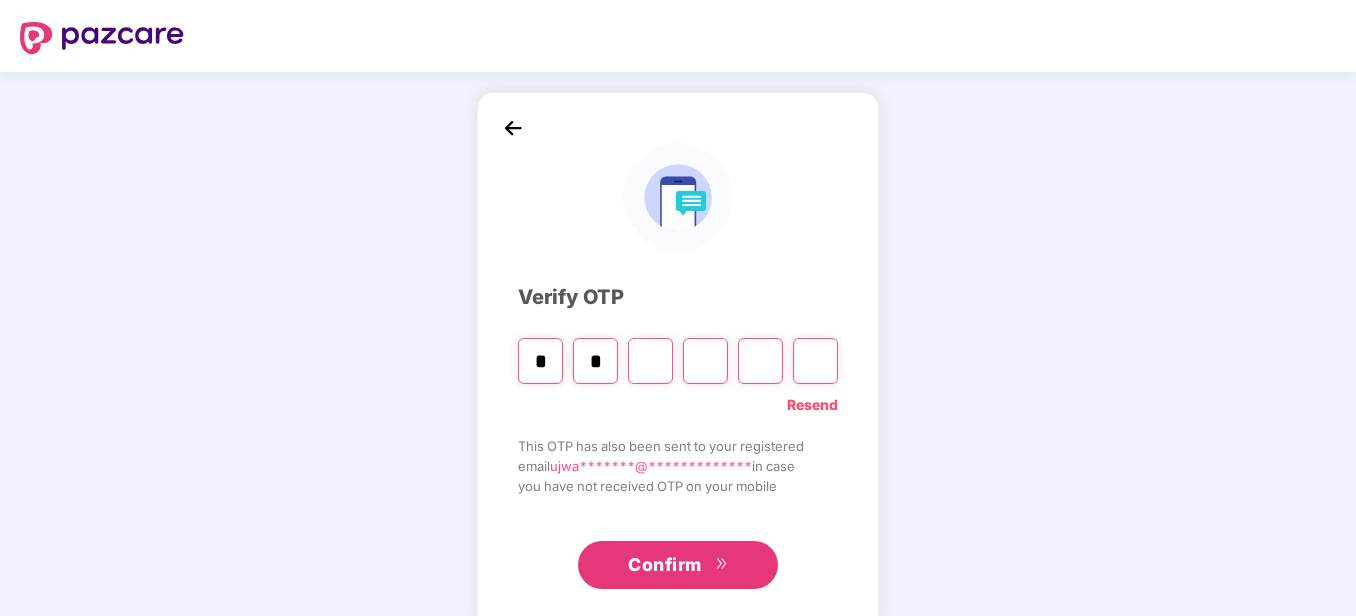 type on "*" 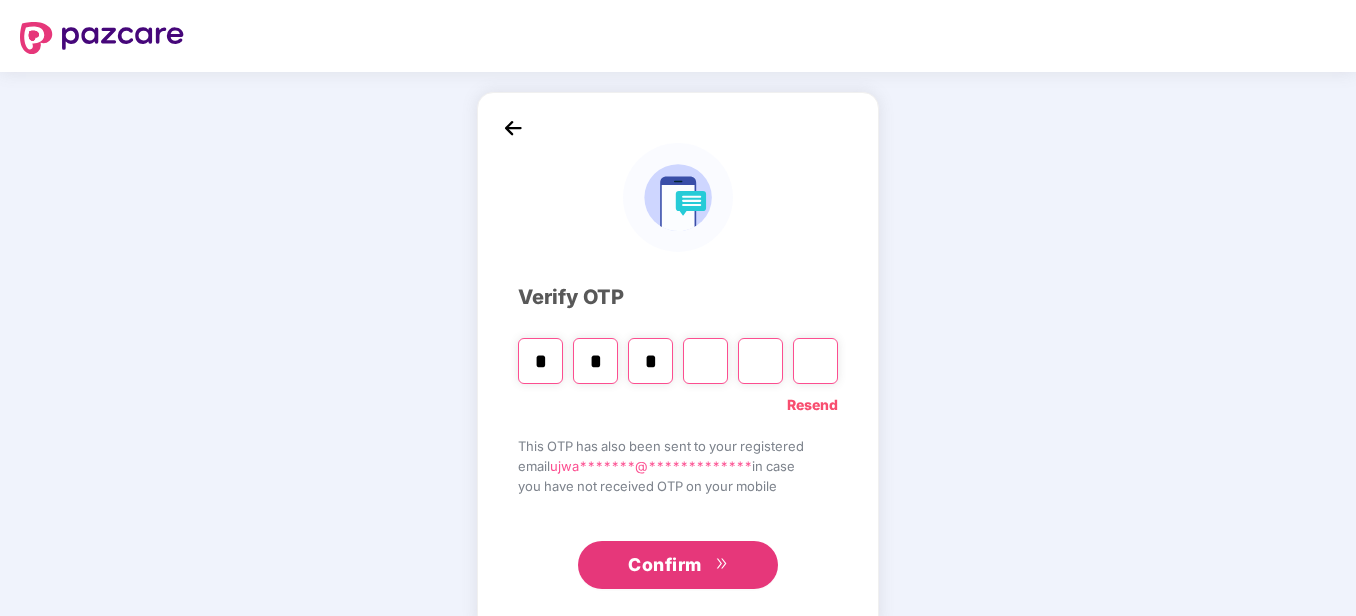 type on "*" 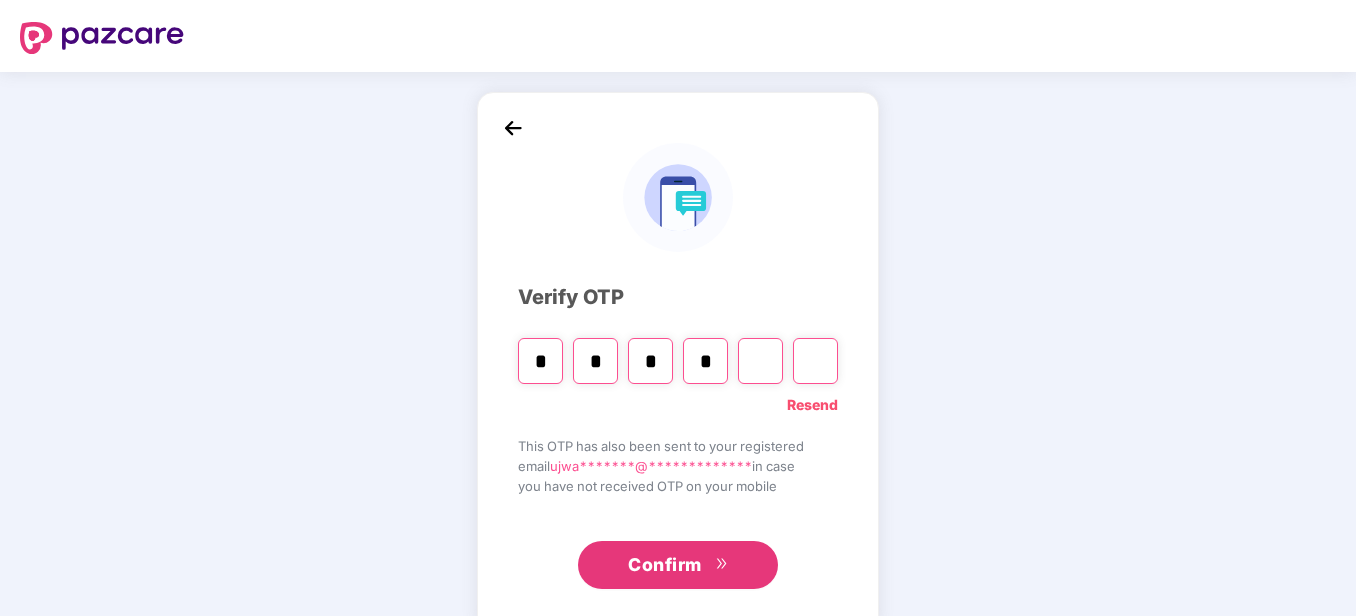 type on "*" 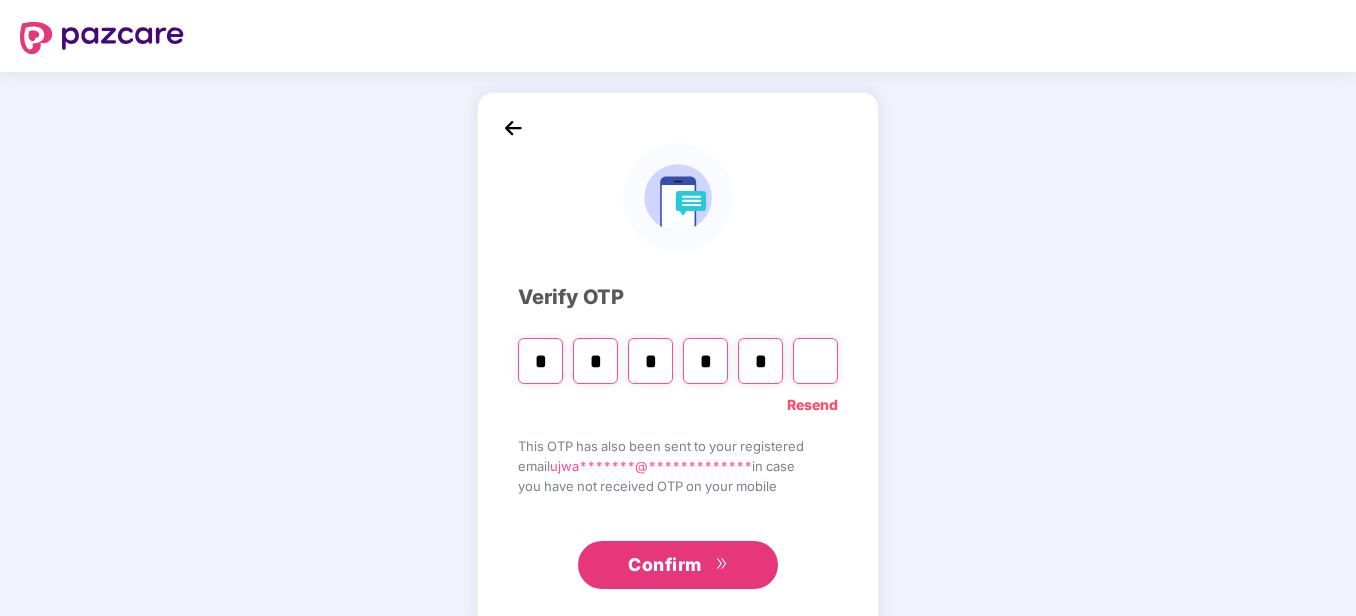 type on "*" 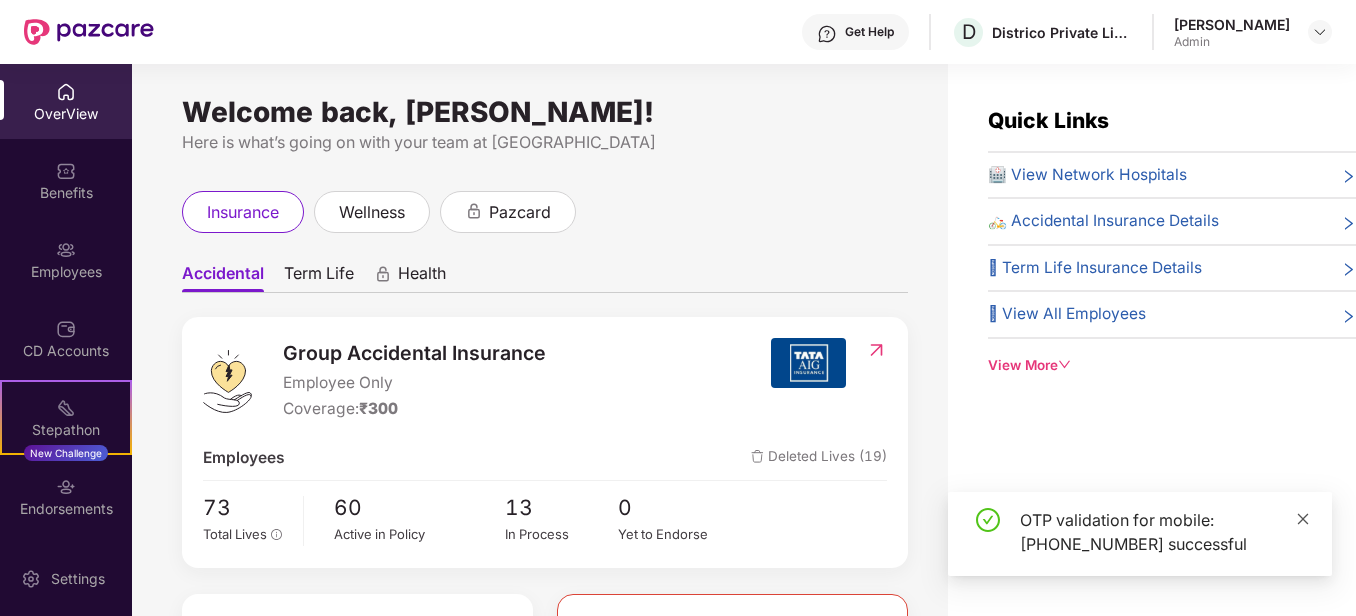 click 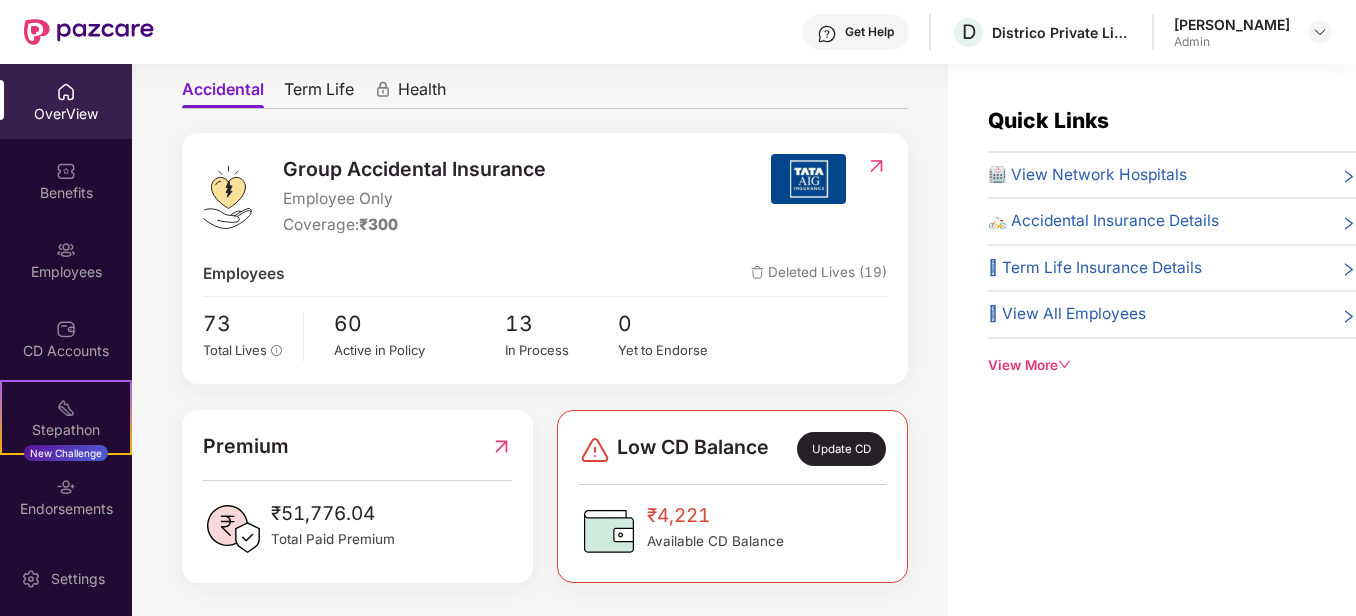 scroll, scrollTop: 187, scrollLeft: 0, axis: vertical 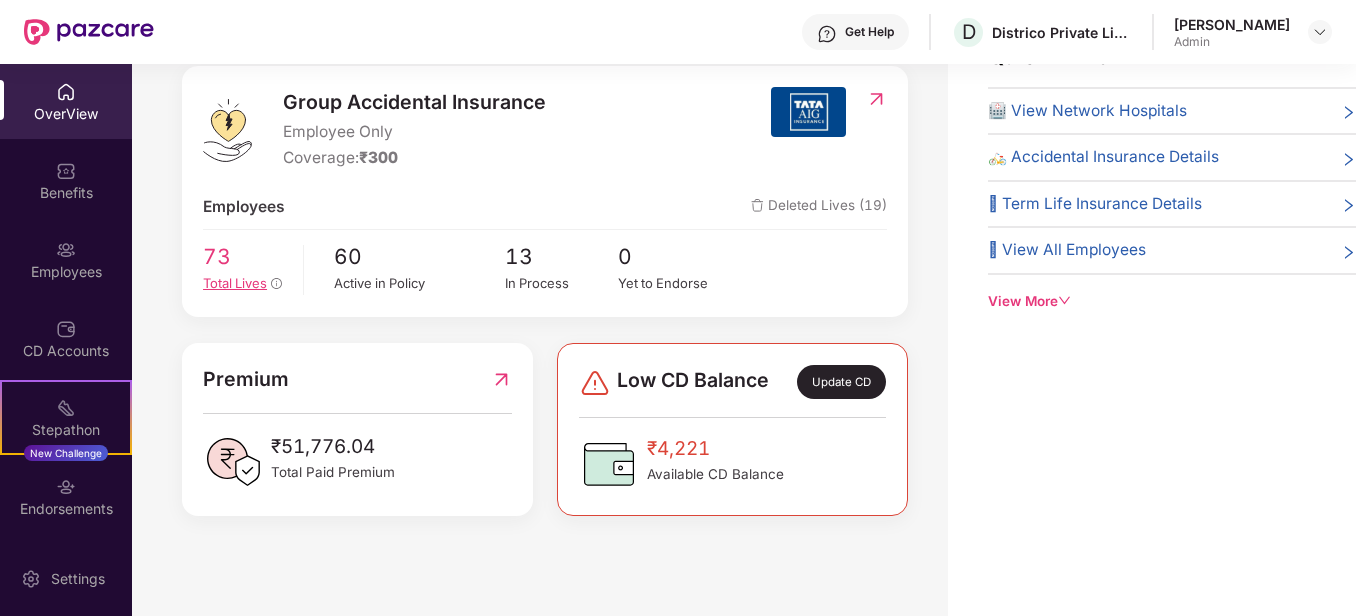 click on "Total Lives" at bounding box center [235, 283] 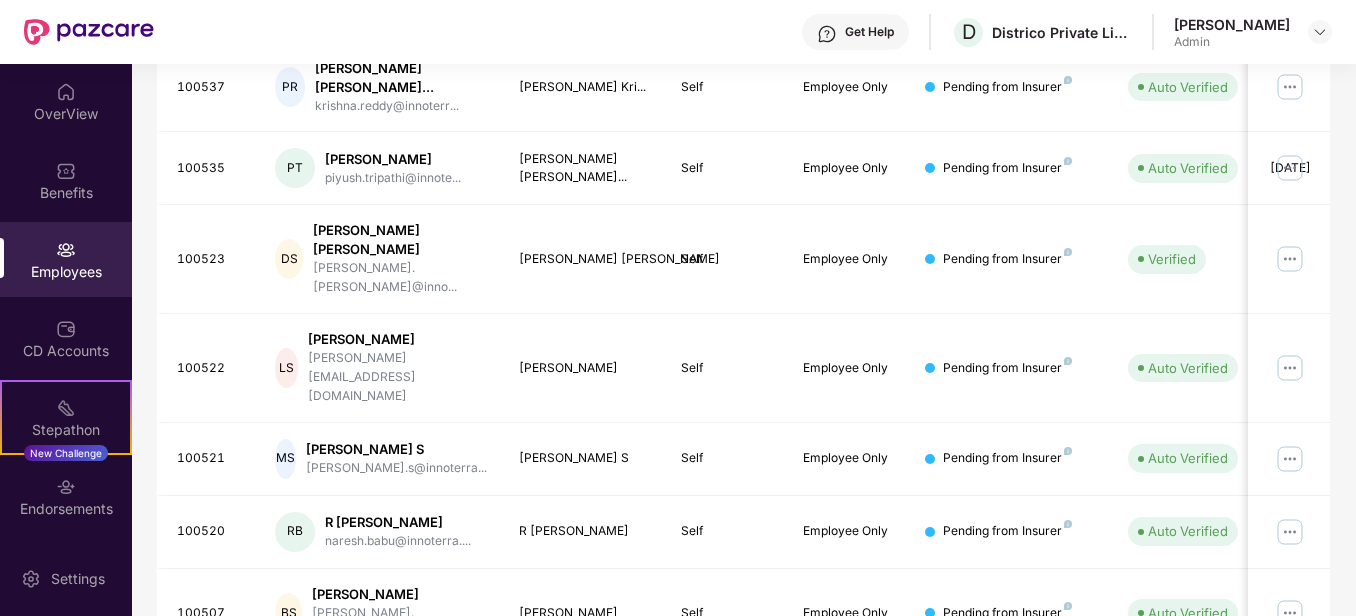 scroll, scrollTop: 630, scrollLeft: 0, axis: vertical 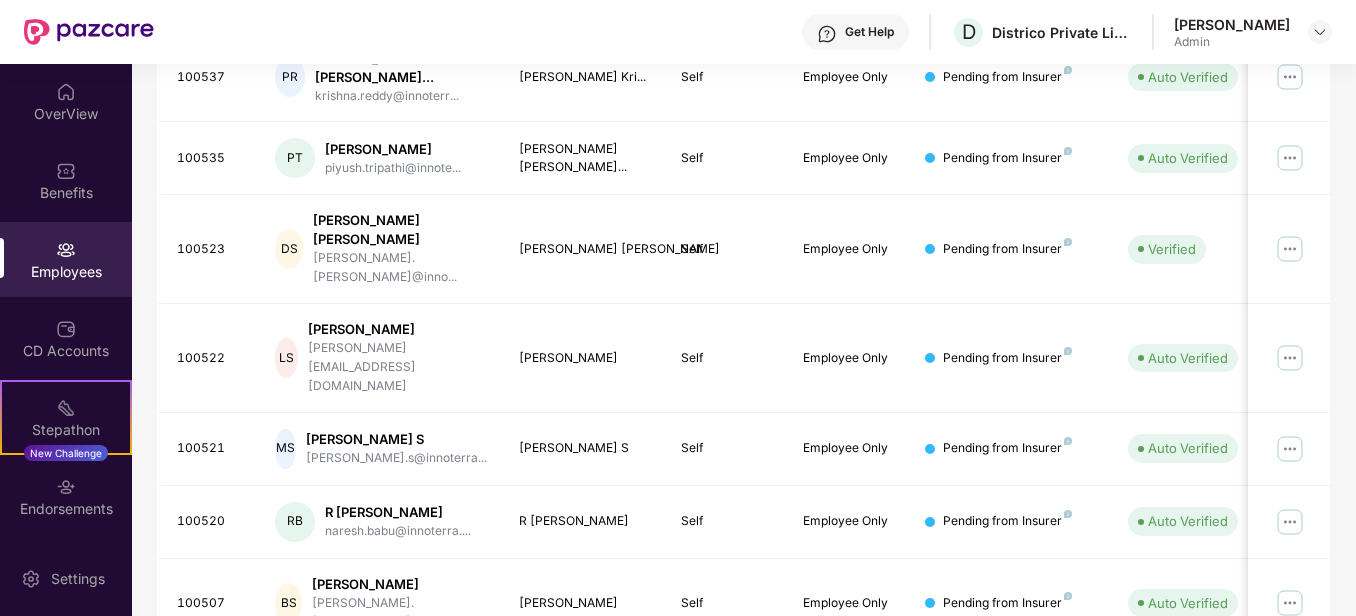 click on "2" at bounding box center [1114, 683] 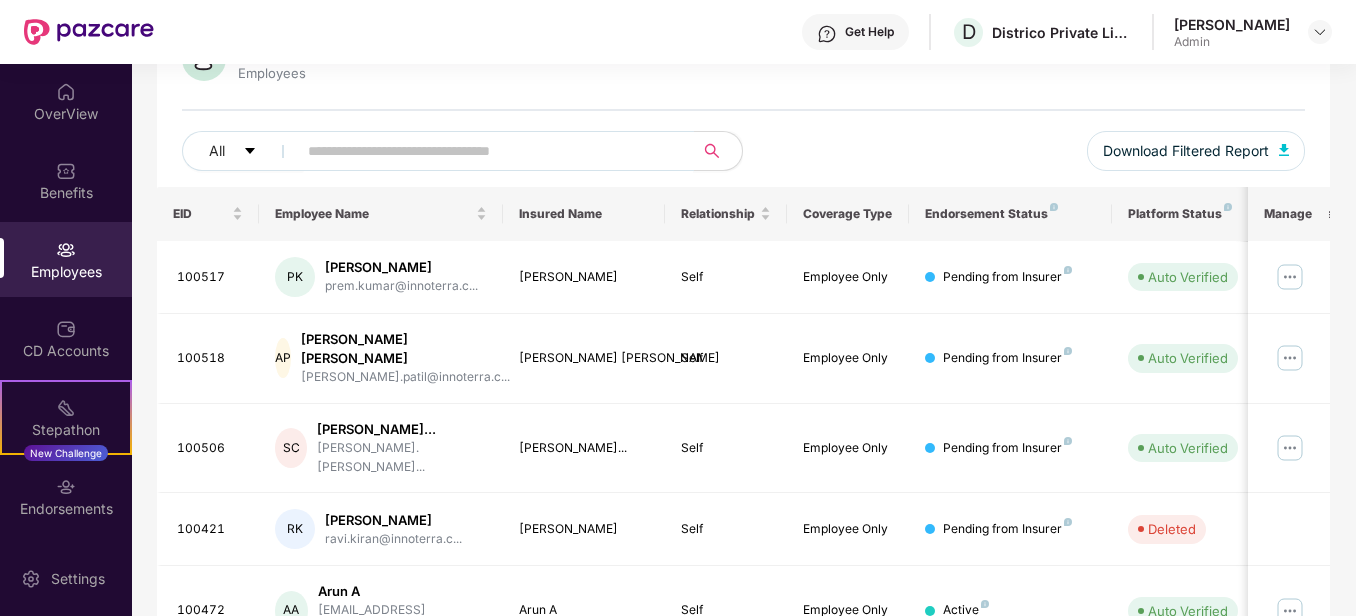 scroll, scrollTop: 430, scrollLeft: 0, axis: vertical 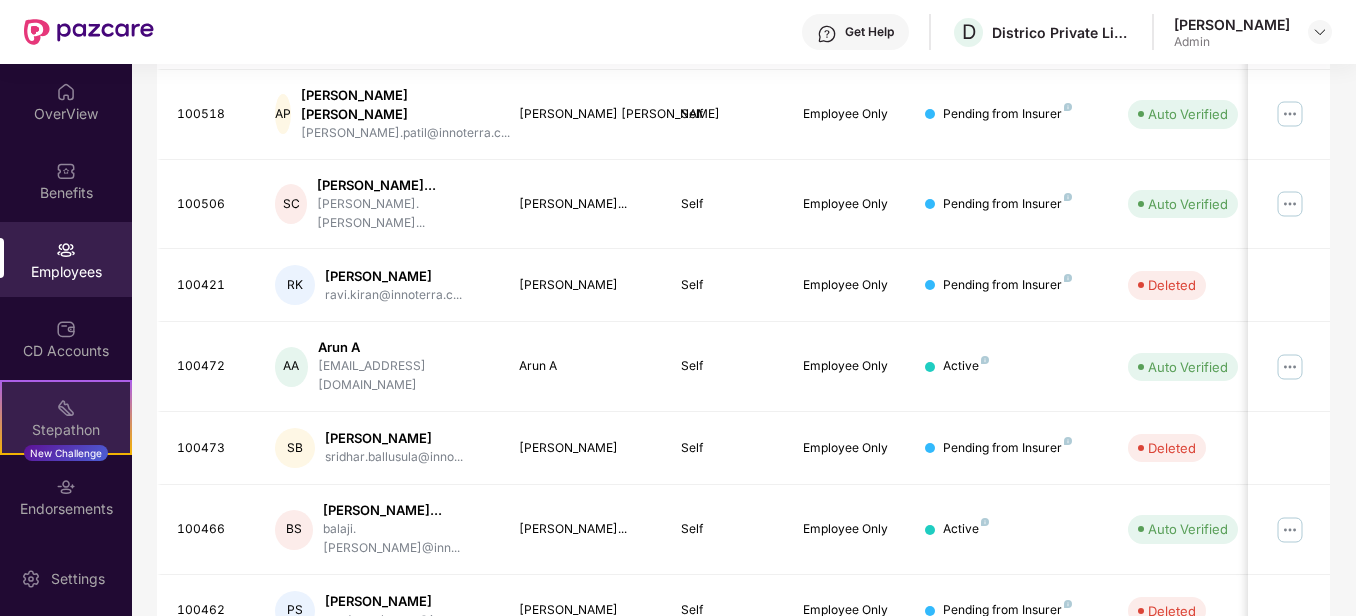 click on "Stepathon New Challenge" at bounding box center [66, 417] 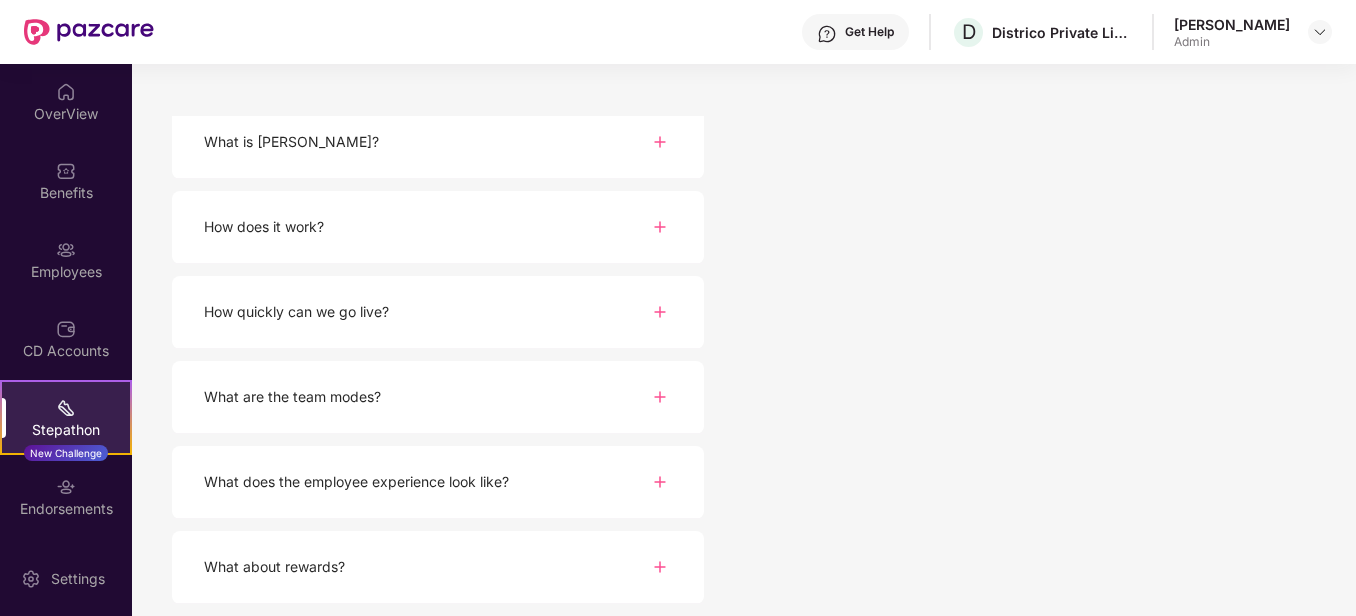 scroll, scrollTop: 0, scrollLeft: 0, axis: both 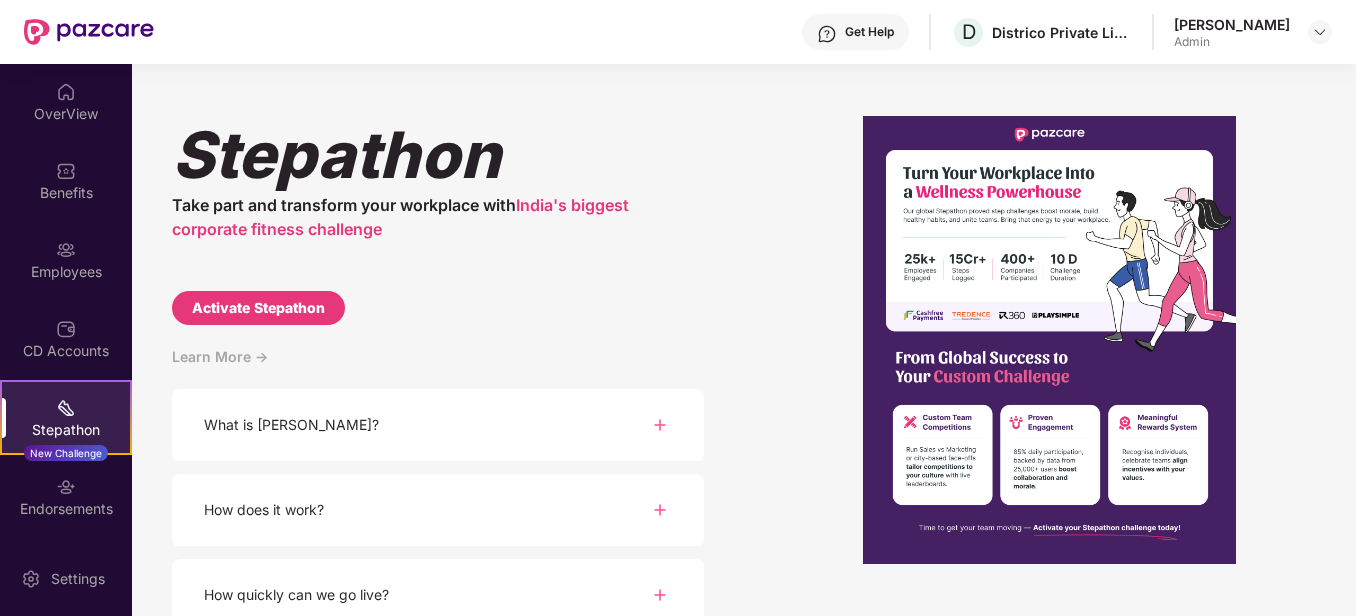 click on "Activate Stepathon" at bounding box center [258, 308] 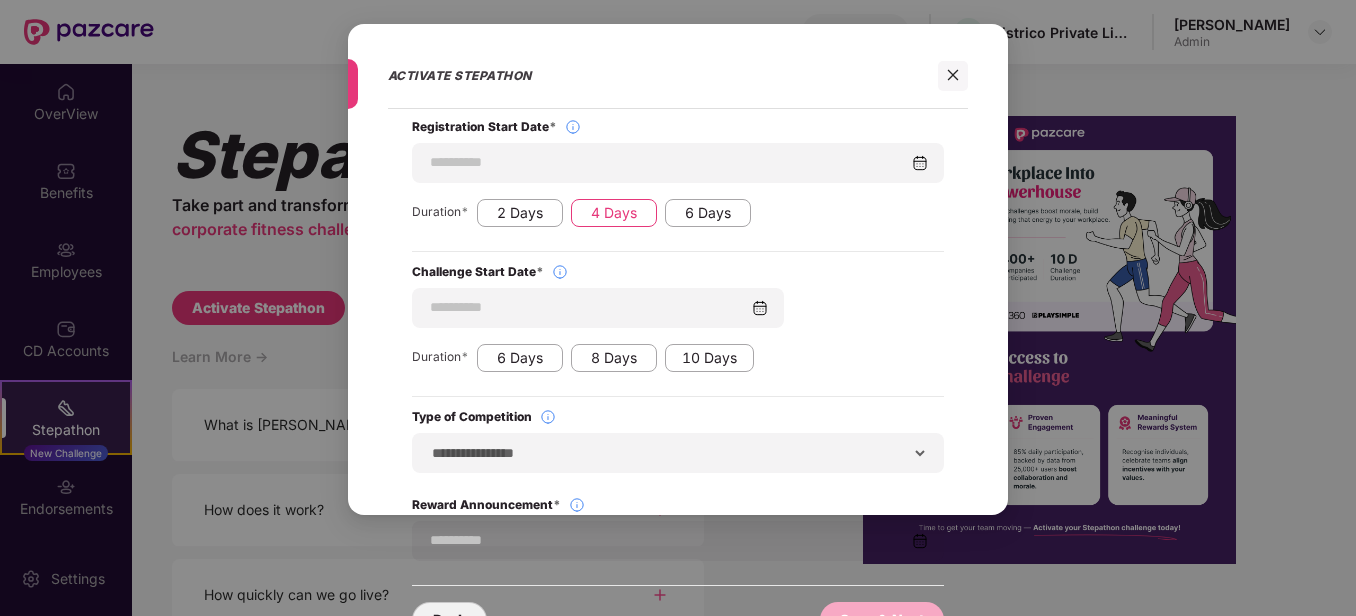 scroll, scrollTop: 61, scrollLeft: 0, axis: vertical 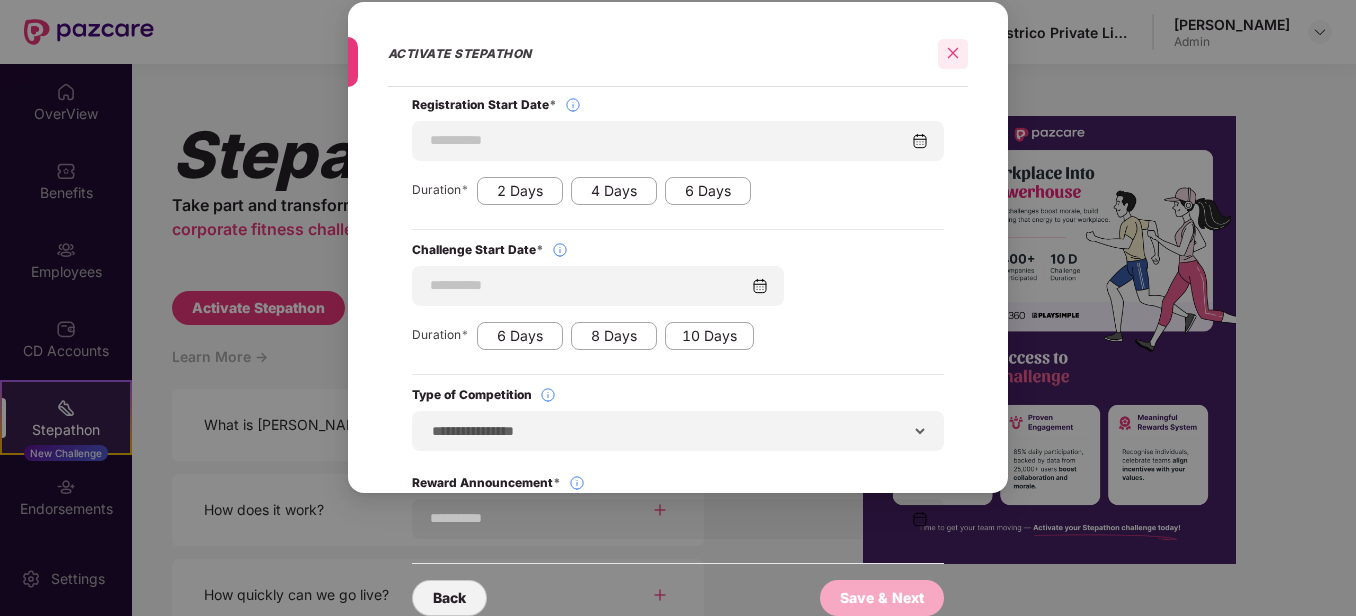 click at bounding box center (953, 54) 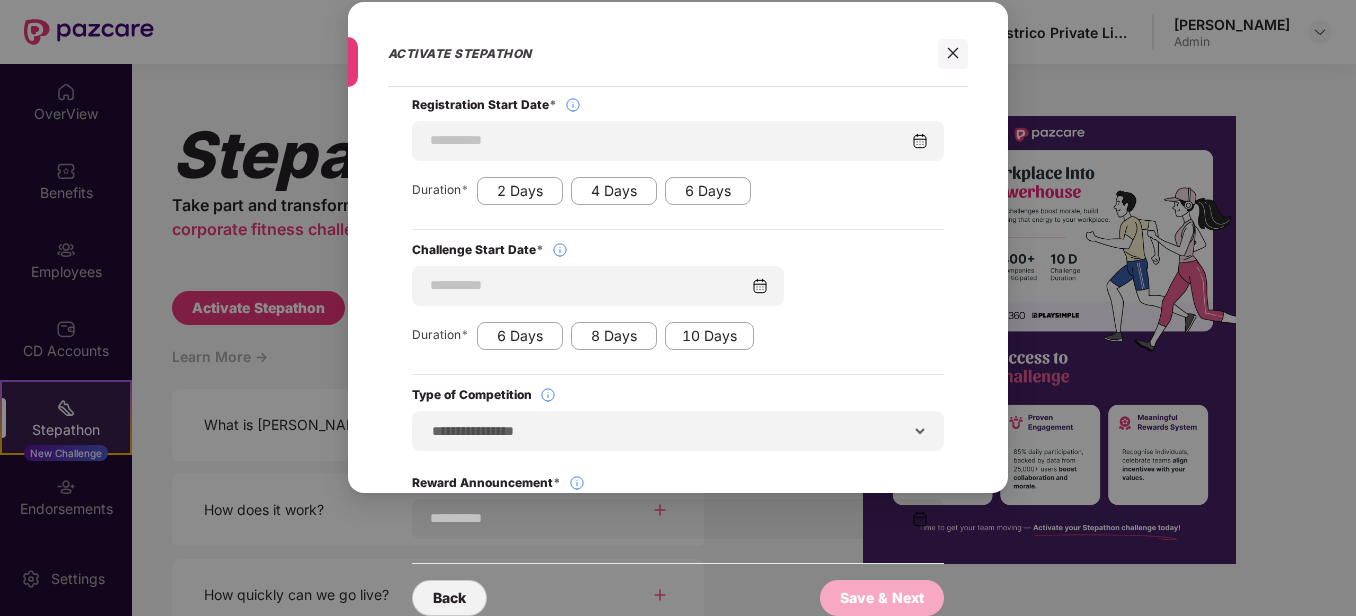 scroll, scrollTop: 0, scrollLeft: 0, axis: both 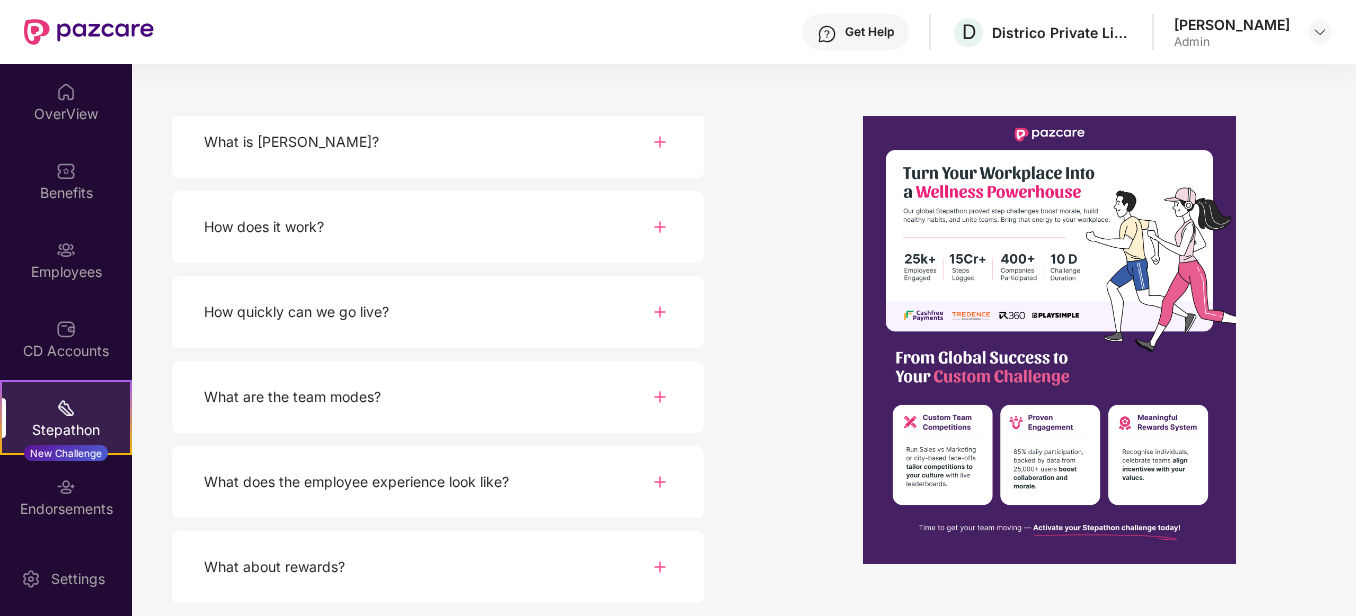 click at bounding box center [1050, 340] 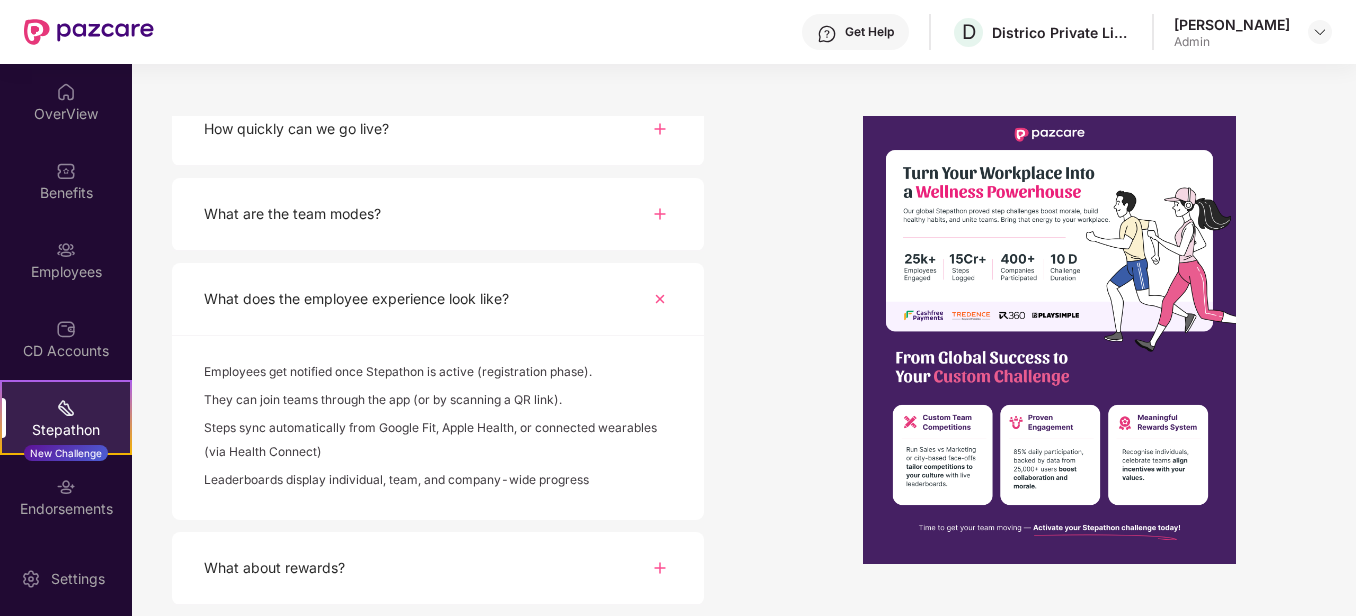 scroll, scrollTop: 467, scrollLeft: 0, axis: vertical 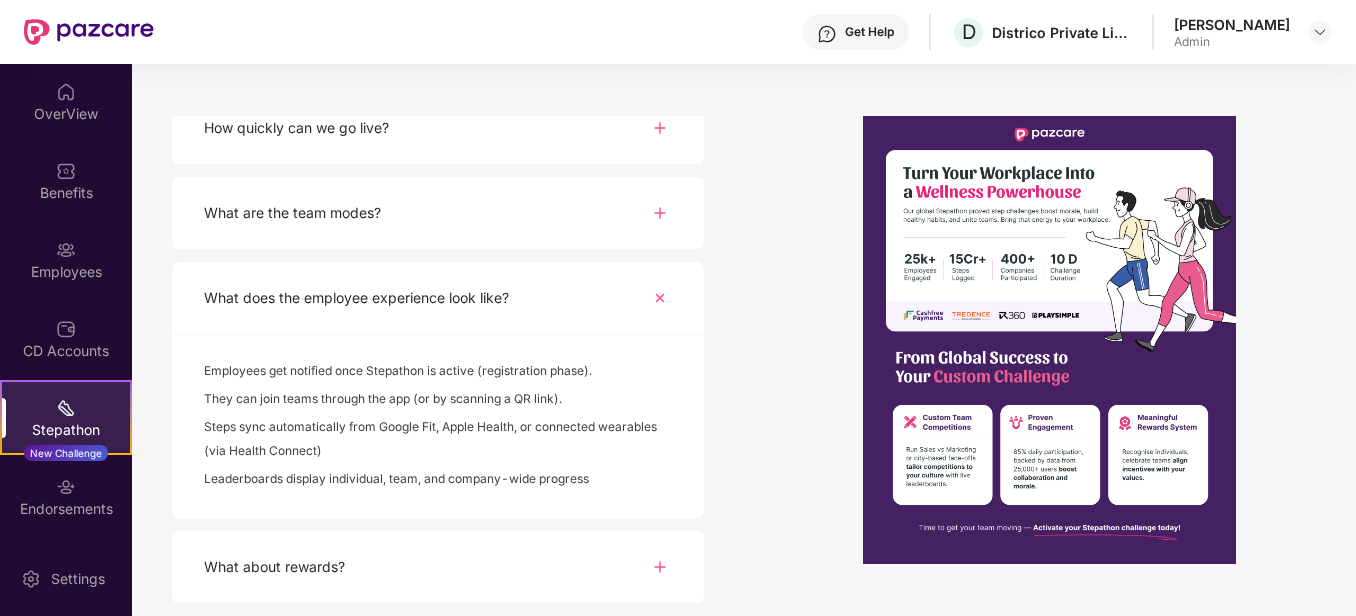 click at bounding box center [660, 567] 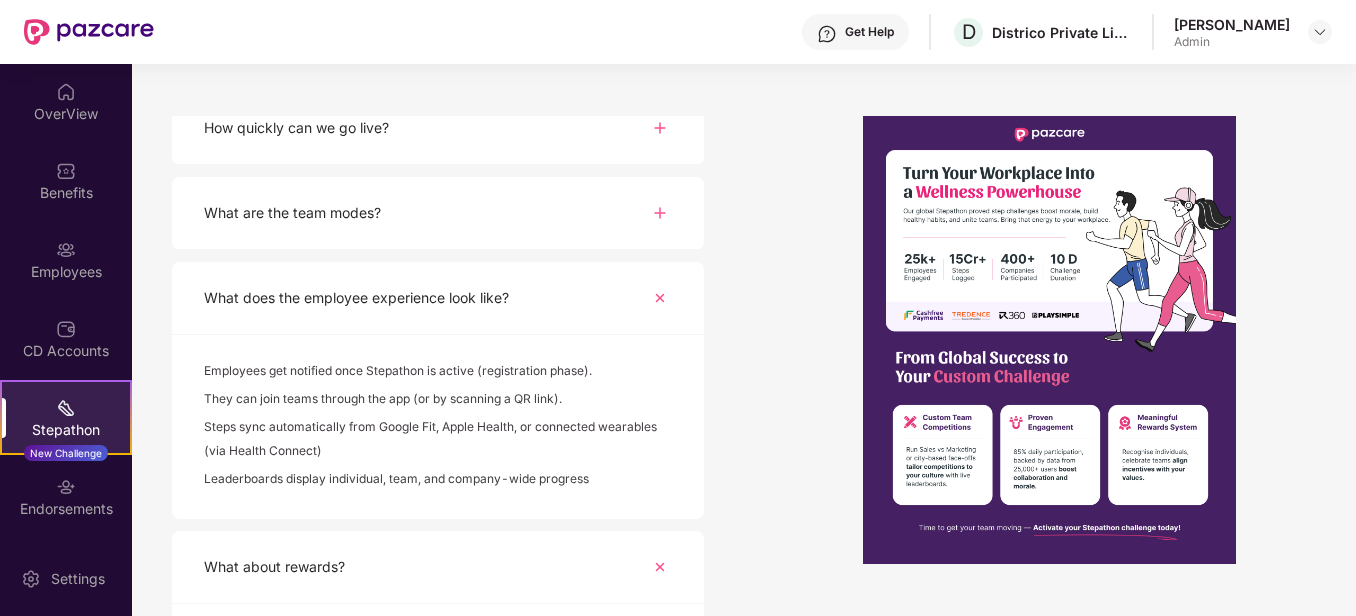 click at bounding box center [660, 567] 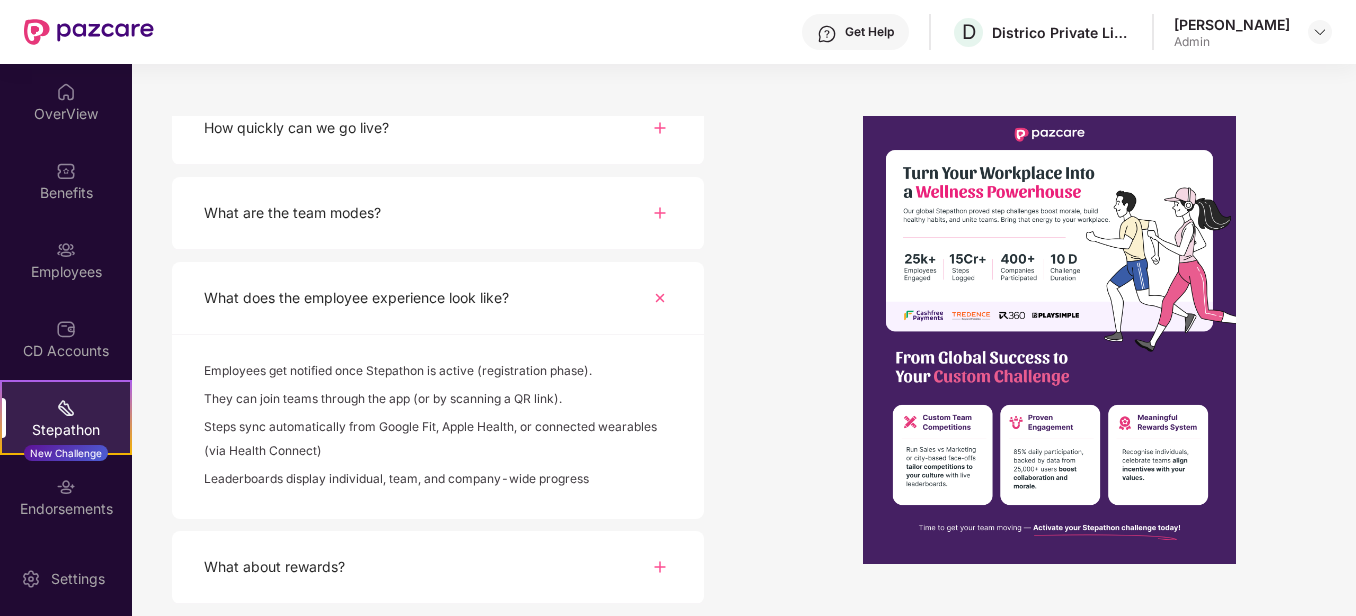 click at bounding box center (660, 567) 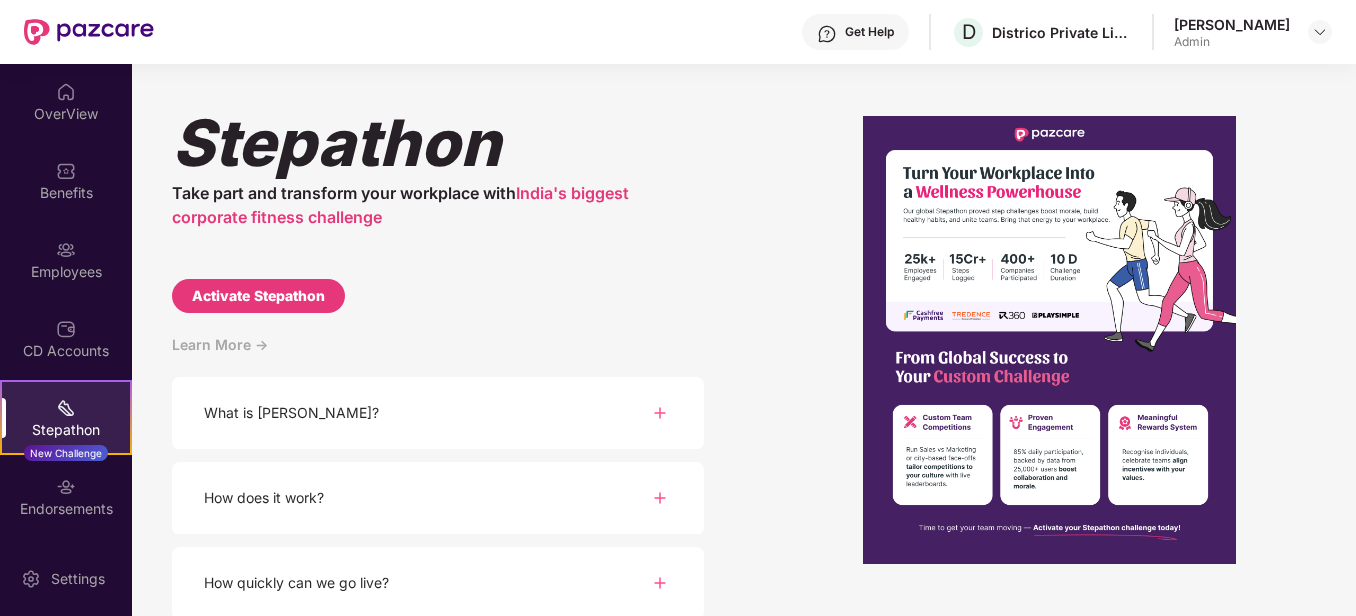 scroll, scrollTop: 0, scrollLeft: 0, axis: both 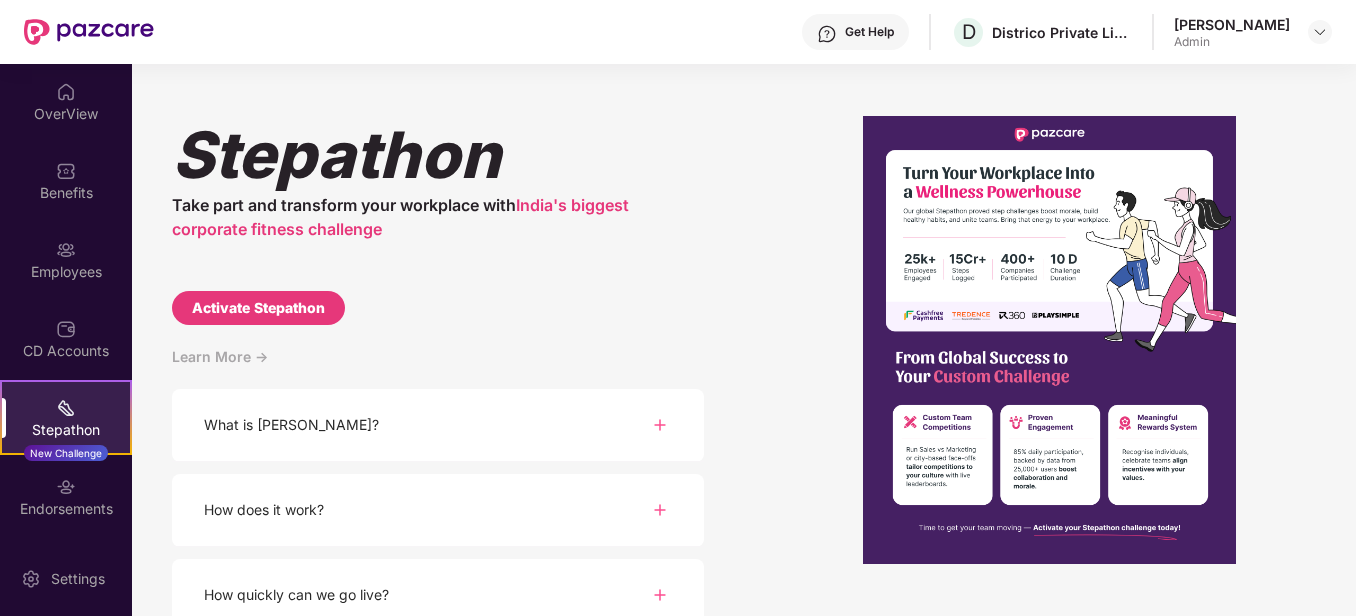 drag, startPoint x: 889, startPoint y: 303, endPoint x: 469, endPoint y: 427, distance: 437.92236 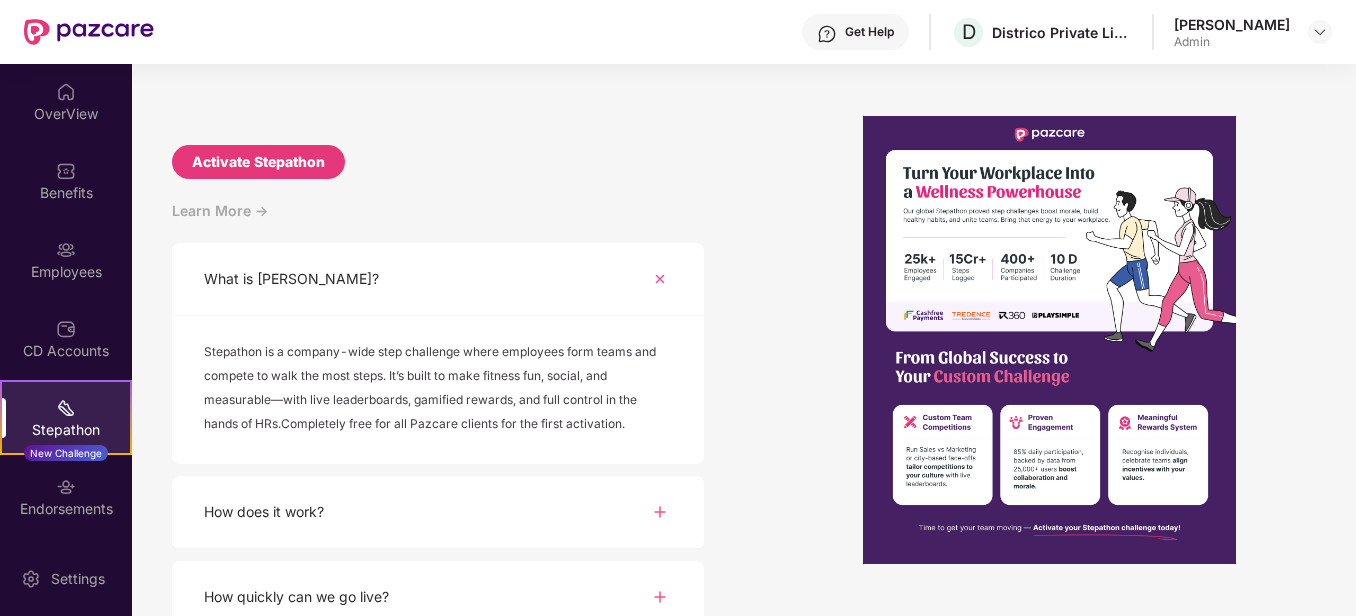 scroll, scrollTop: 200, scrollLeft: 0, axis: vertical 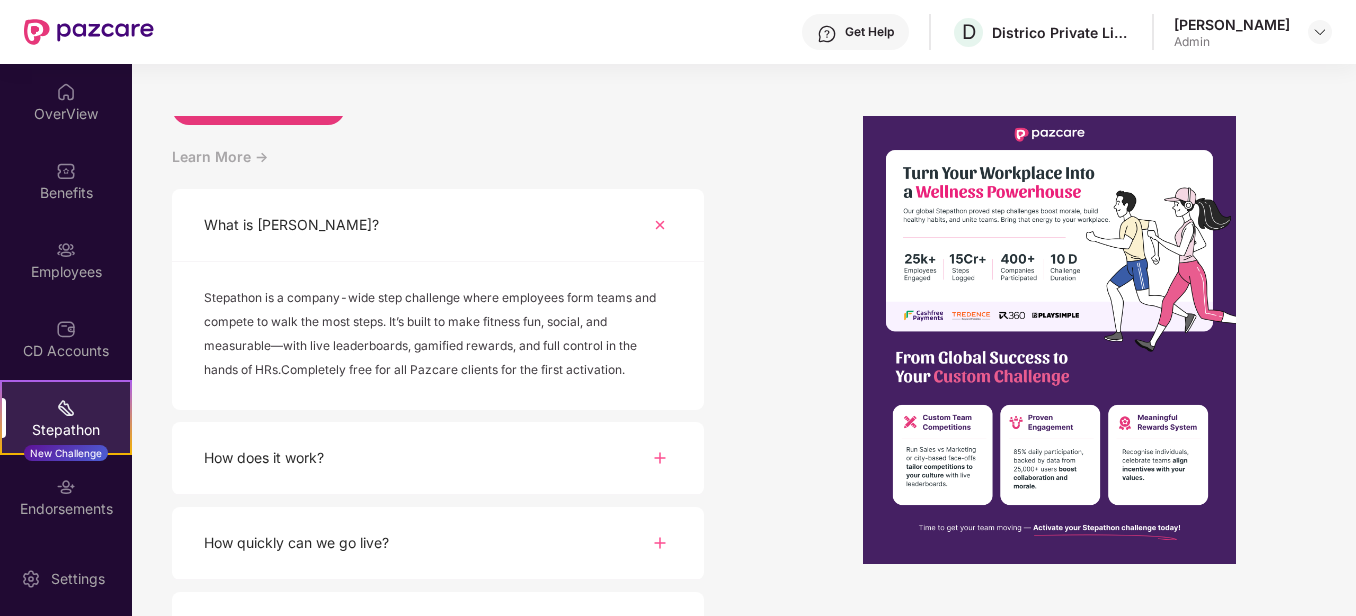 click on "How does it work?" at bounding box center (438, 458) 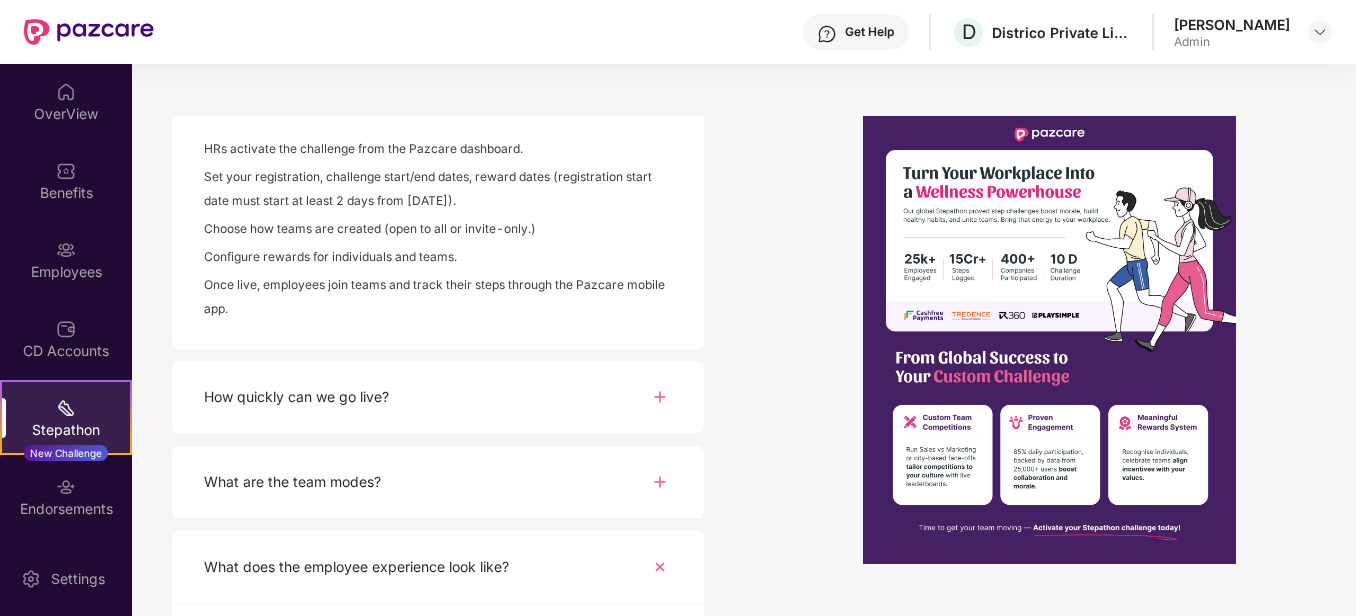 scroll, scrollTop: 600, scrollLeft: 0, axis: vertical 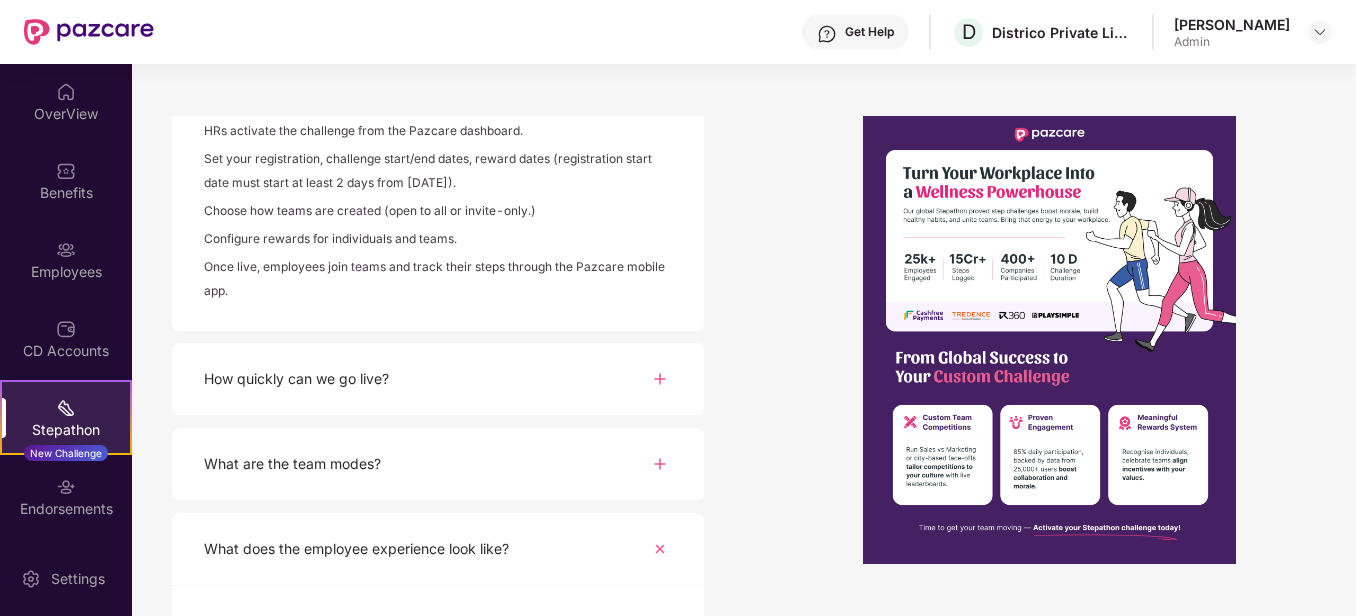 click on "How quickly can we go live?" at bounding box center [438, 379] 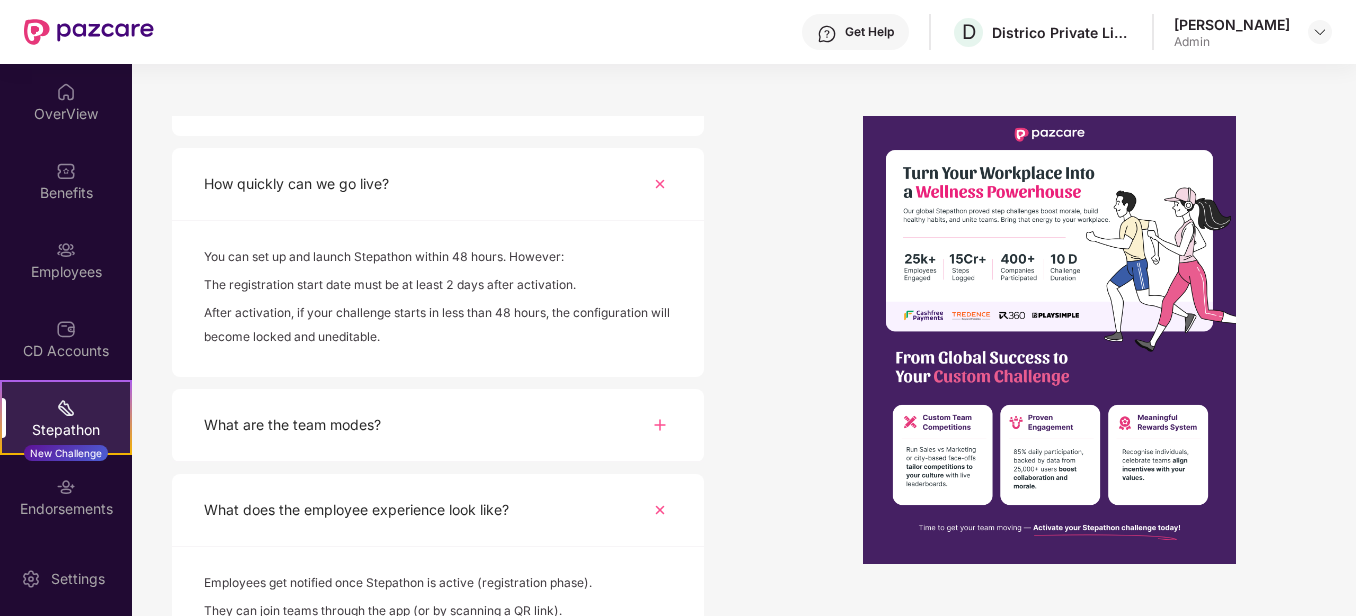 scroll, scrollTop: 800, scrollLeft: 0, axis: vertical 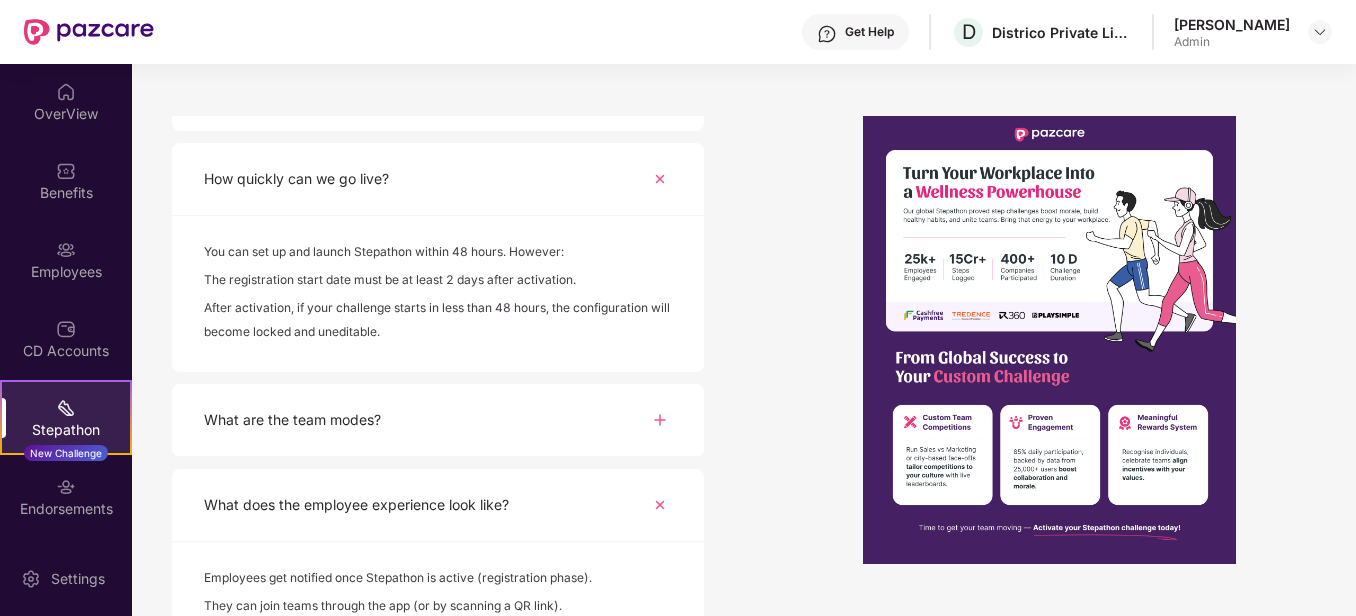 click on "What are the team modes?" at bounding box center [438, 420] 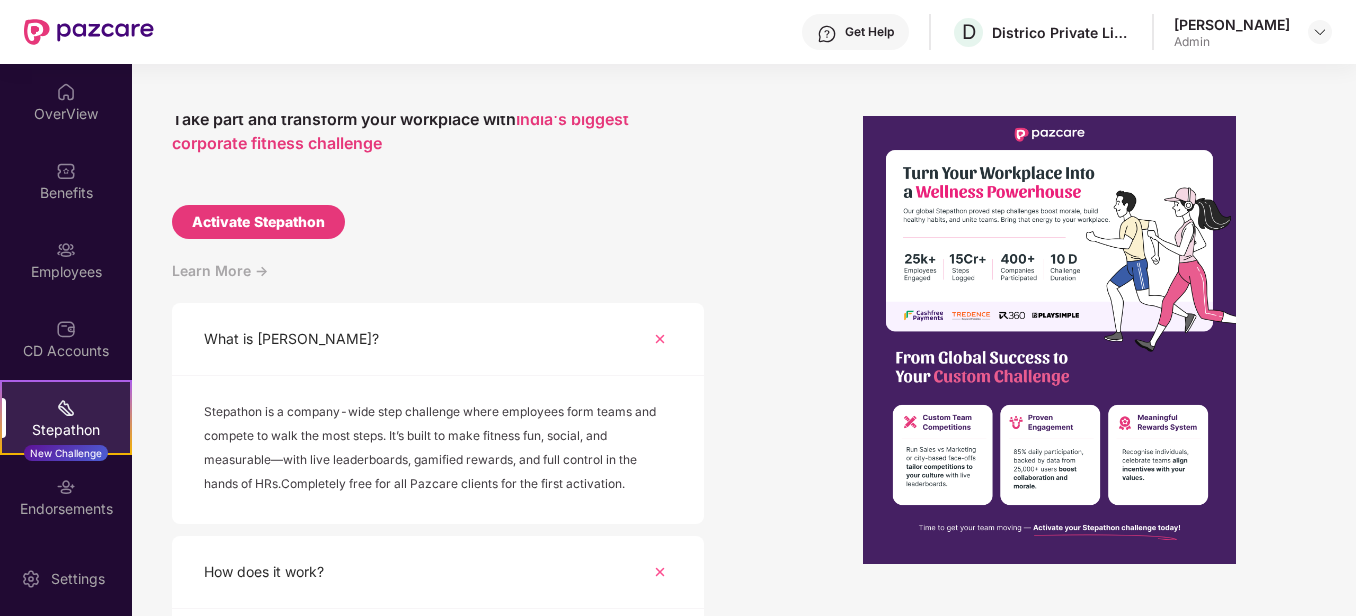 scroll, scrollTop: 0, scrollLeft: 0, axis: both 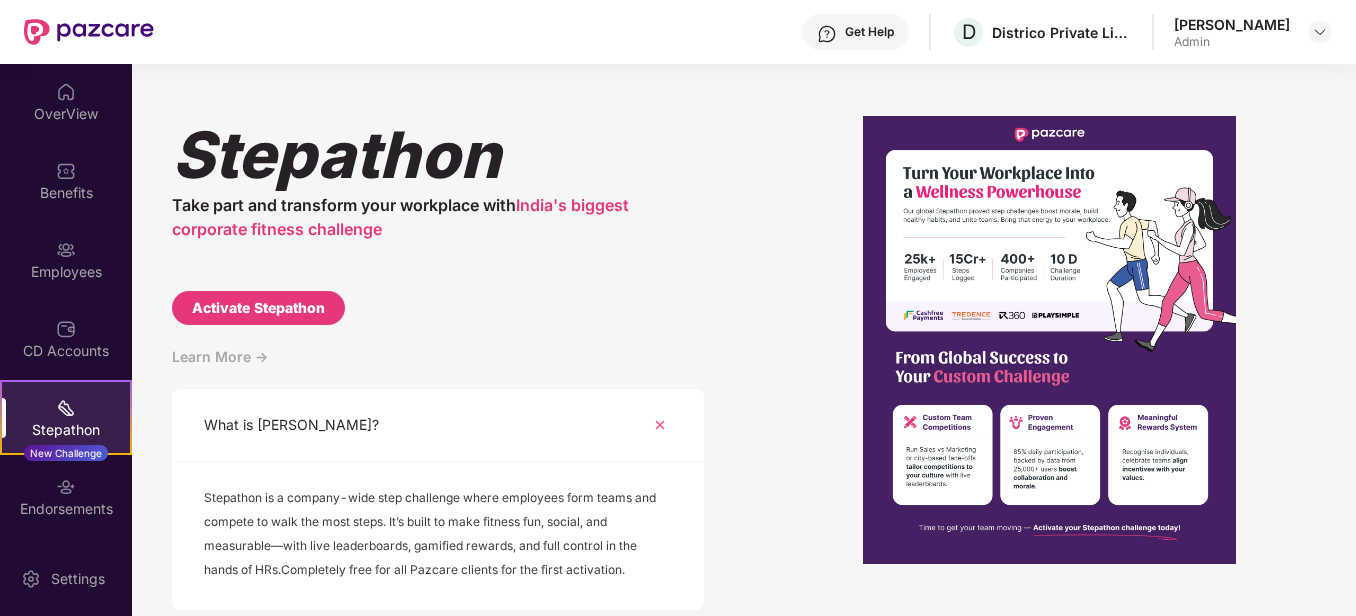 click on "Activate Stepathon" at bounding box center (258, 308) 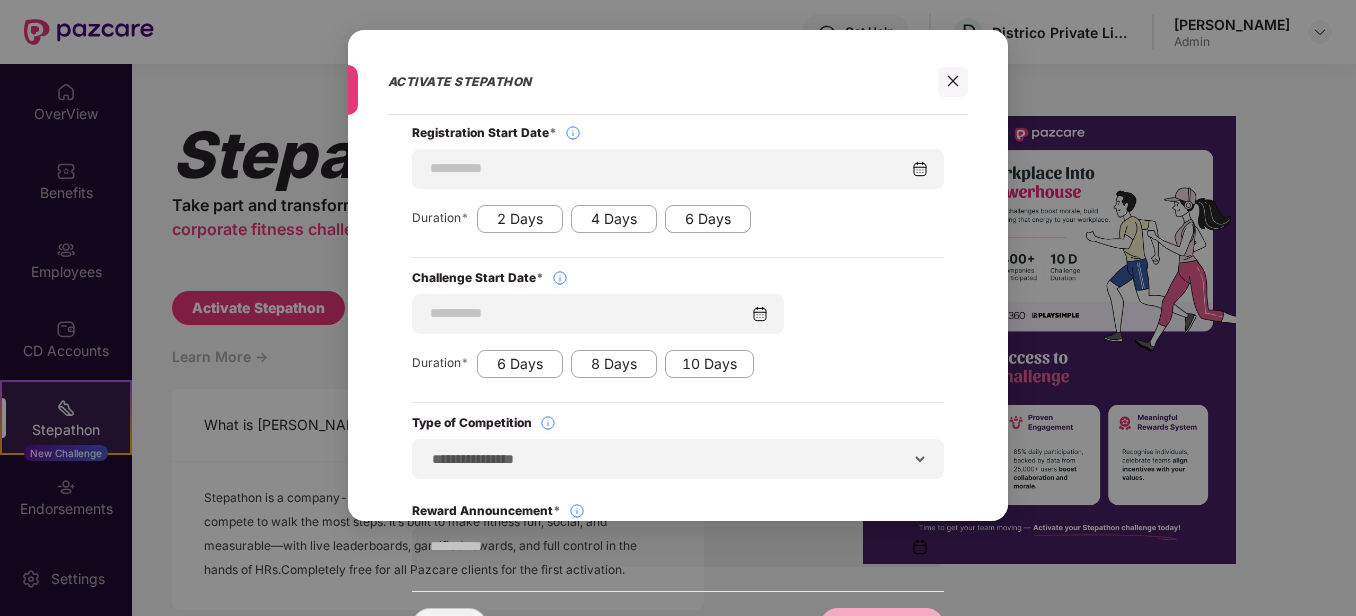 scroll, scrollTop: 61, scrollLeft: 0, axis: vertical 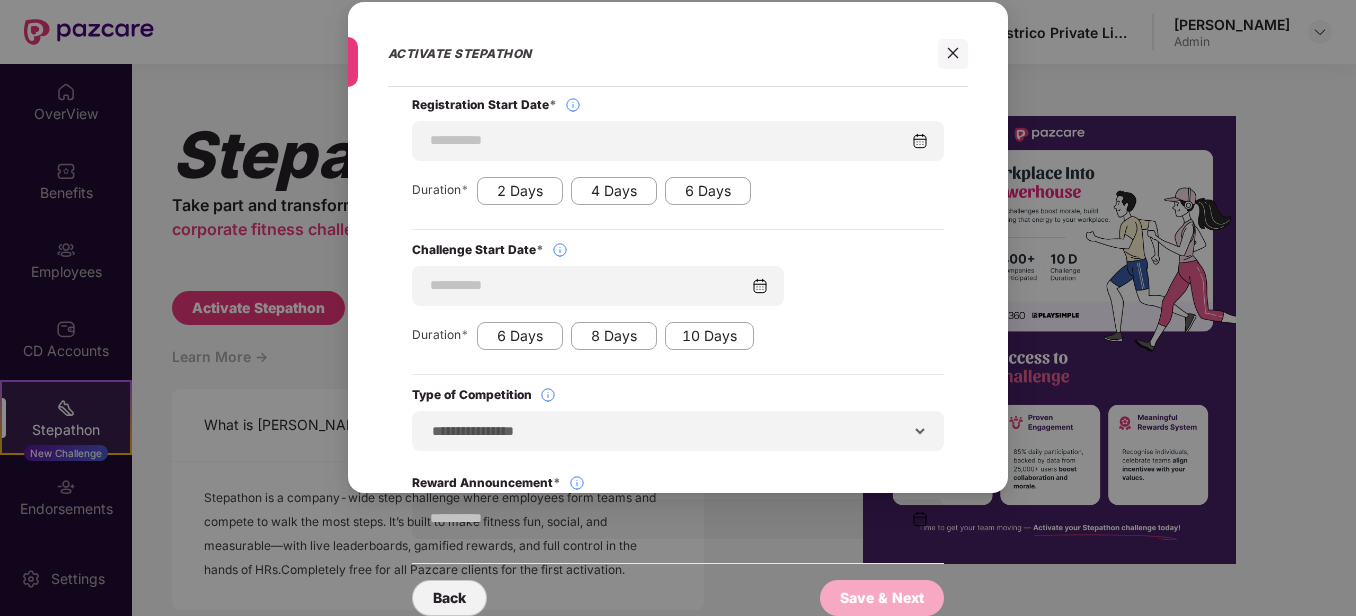 click on "Challenge Start Date  * Duration  * 6 Days 8 Days 10 Days" at bounding box center [678, 296] 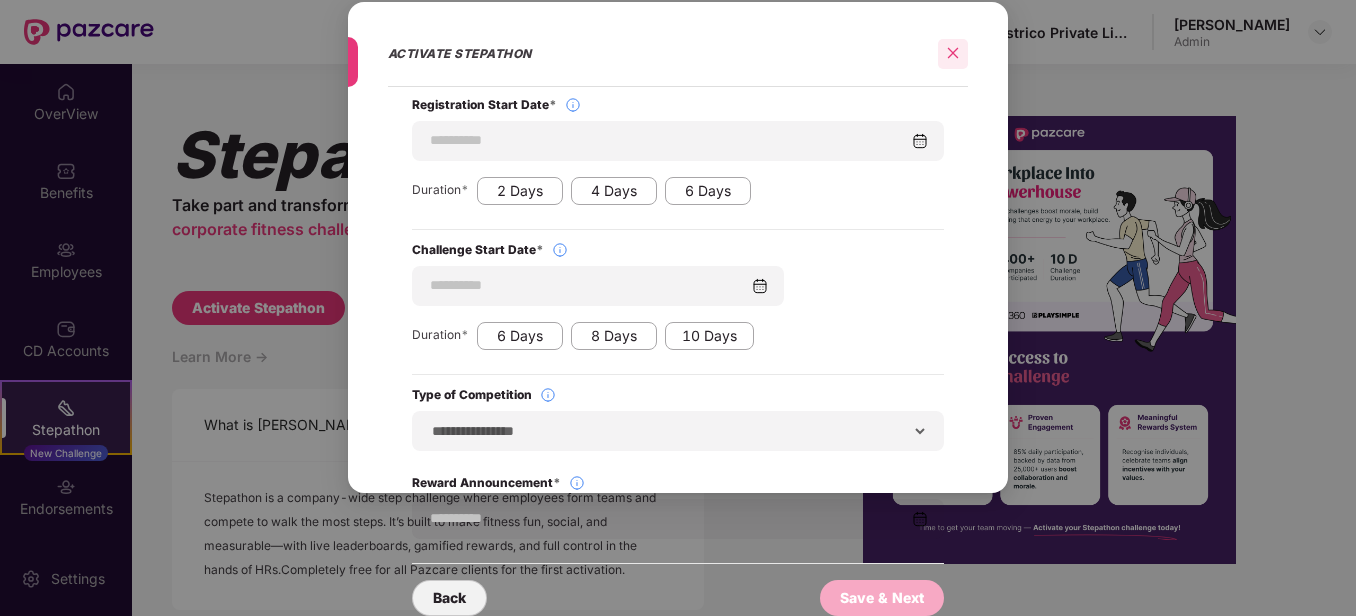 click at bounding box center [953, 54] 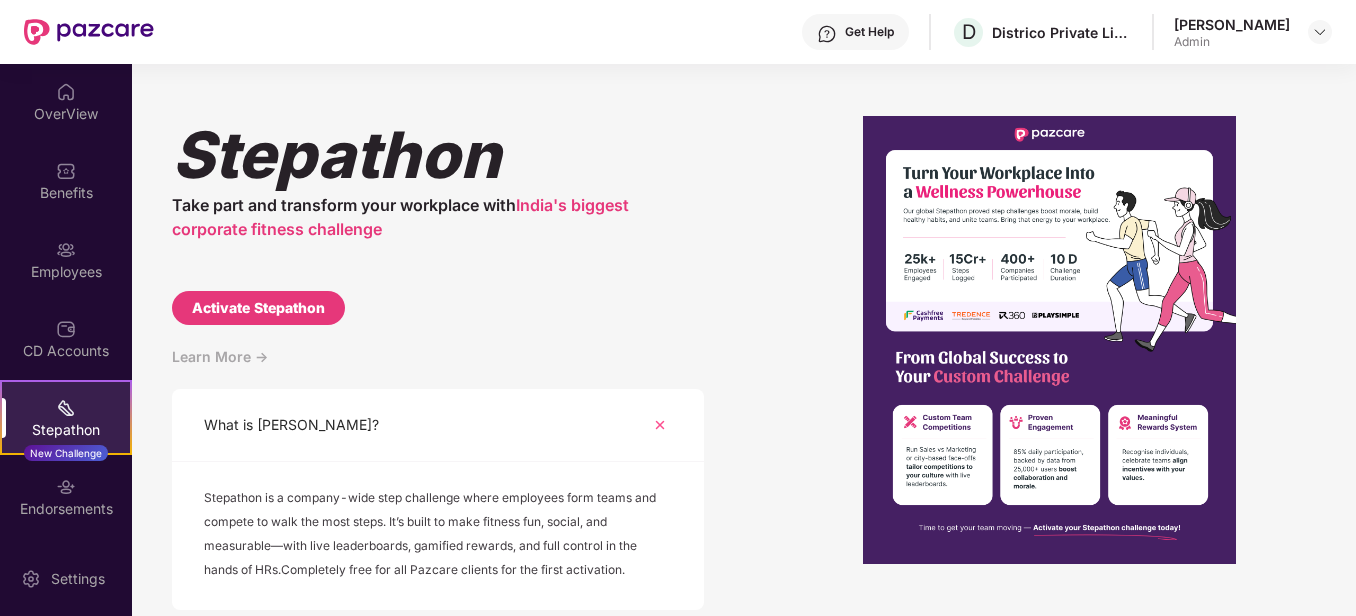 scroll, scrollTop: 0, scrollLeft: 0, axis: both 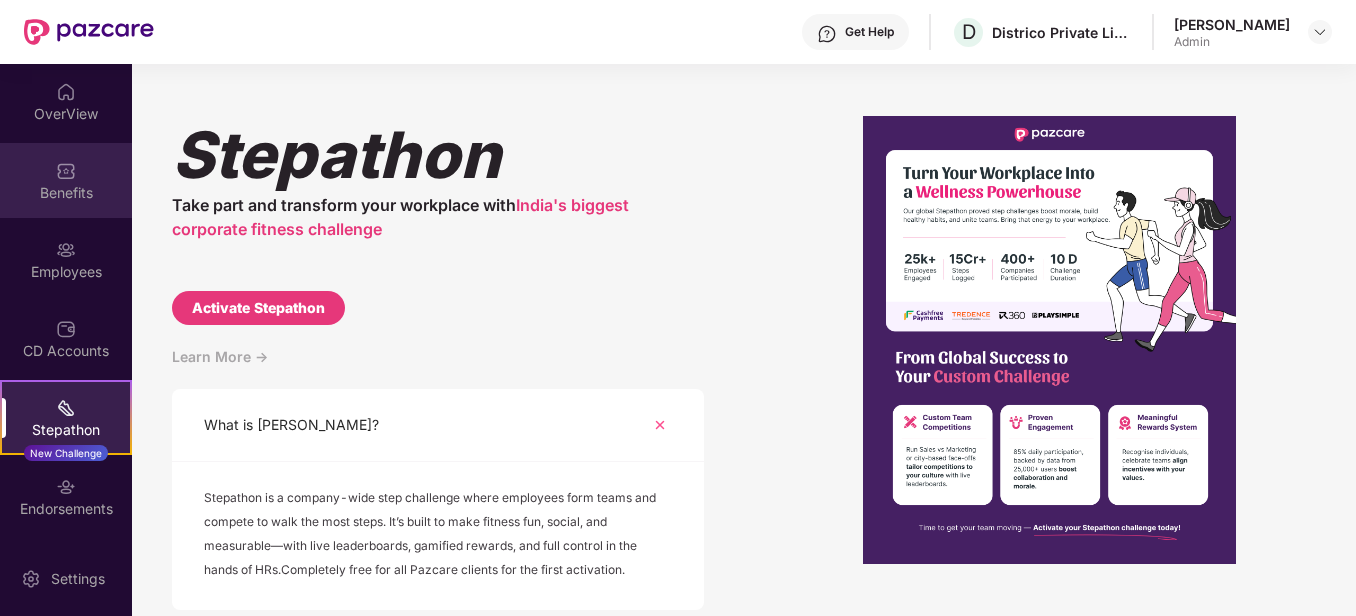 click on "Benefits" at bounding box center (66, 193) 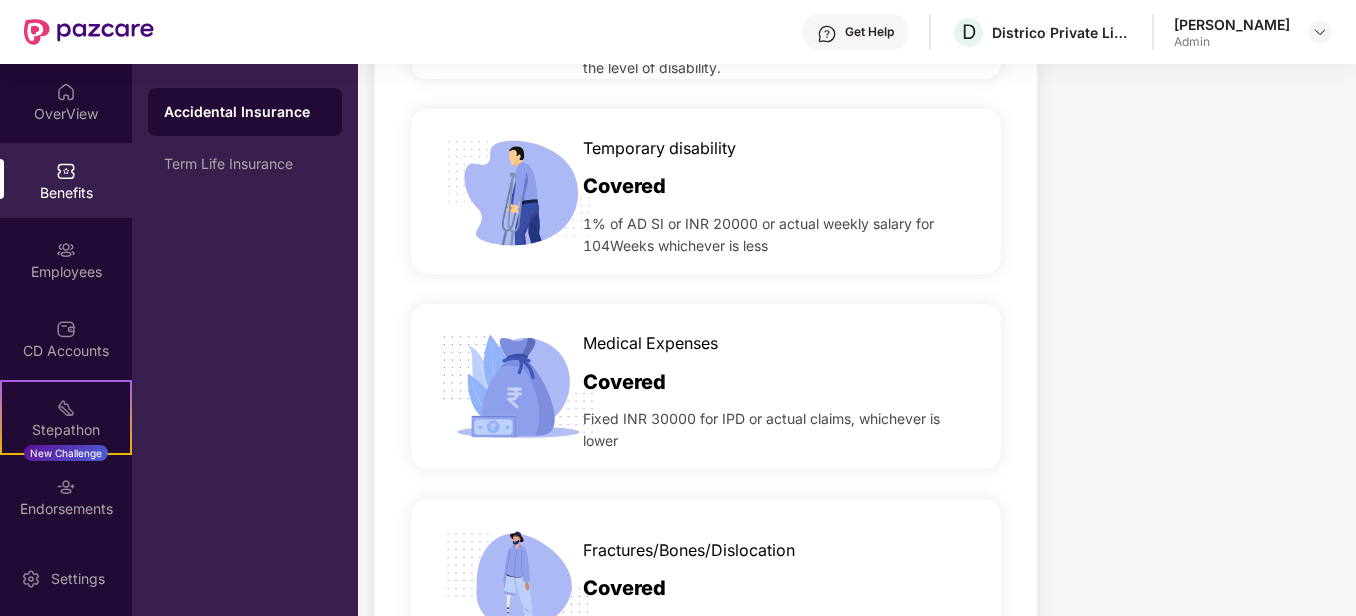 scroll, scrollTop: 1000, scrollLeft: 0, axis: vertical 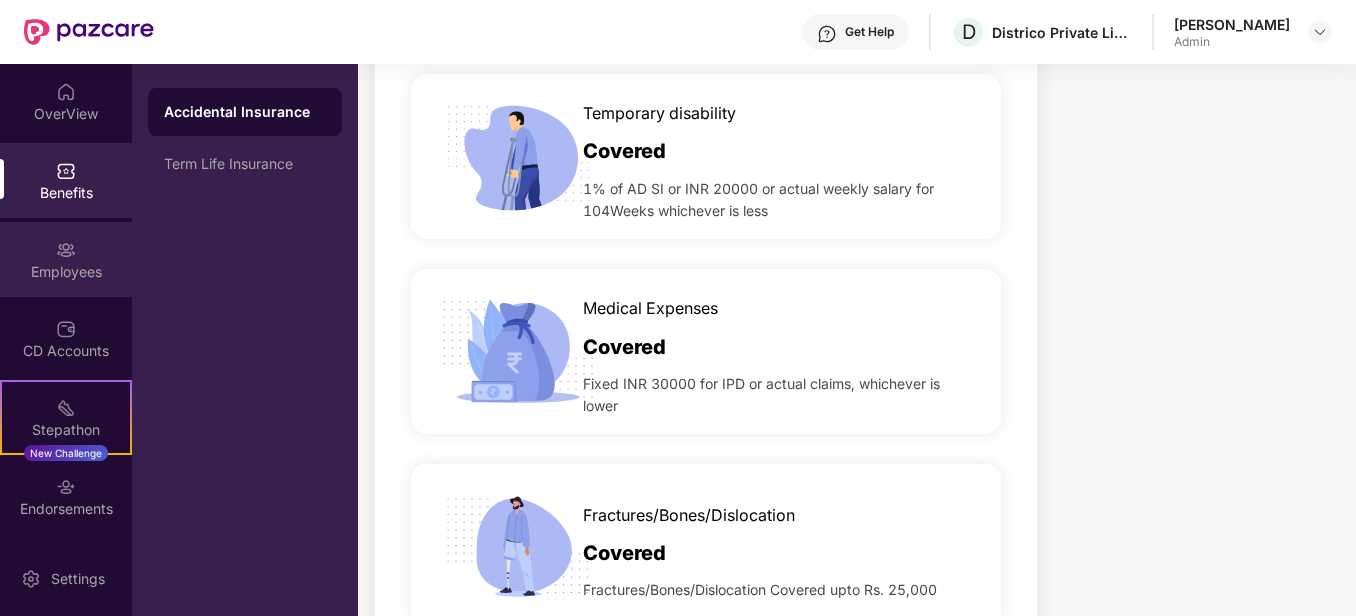 click on "Employees" at bounding box center [66, 272] 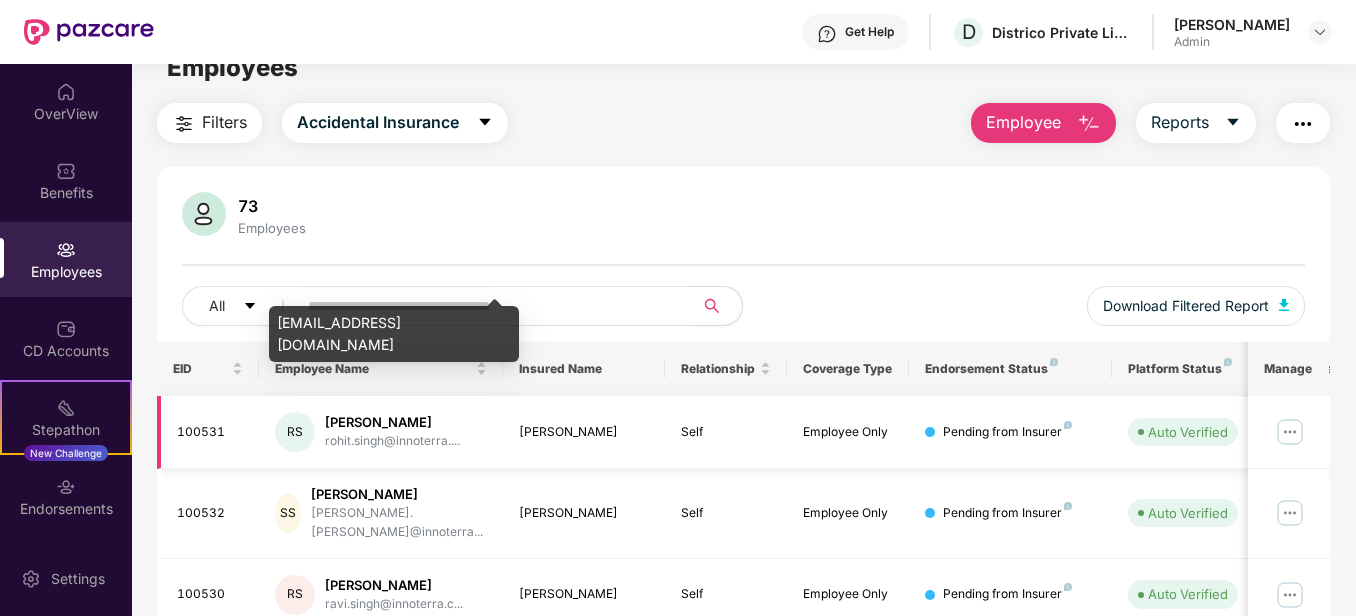scroll, scrollTop: 0, scrollLeft: 0, axis: both 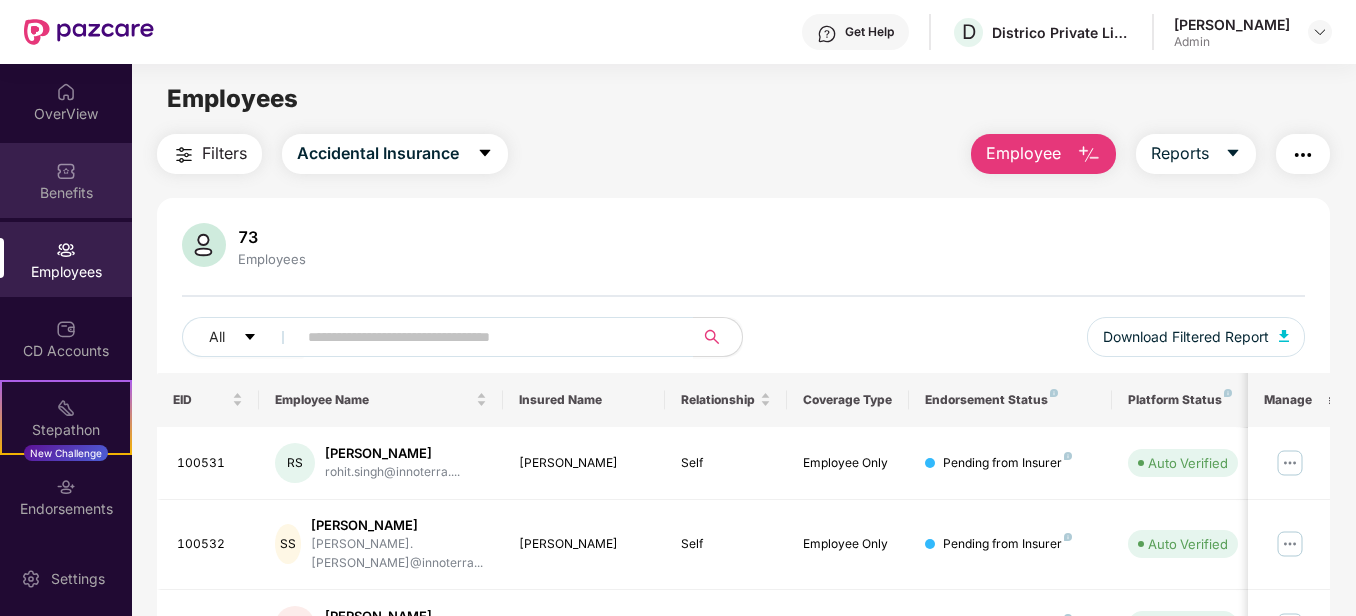 click on "Benefits" at bounding box center (66, 180) 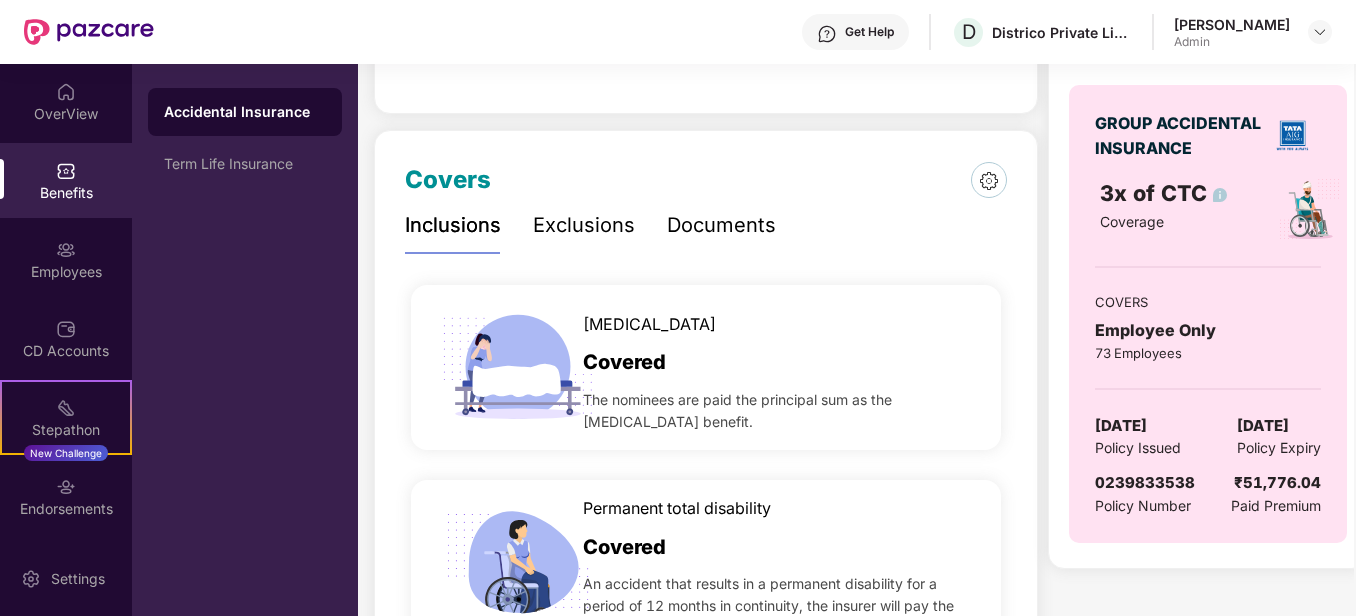 scroll, scrollTop: 200, scrollLeft: 0, axis: vertical 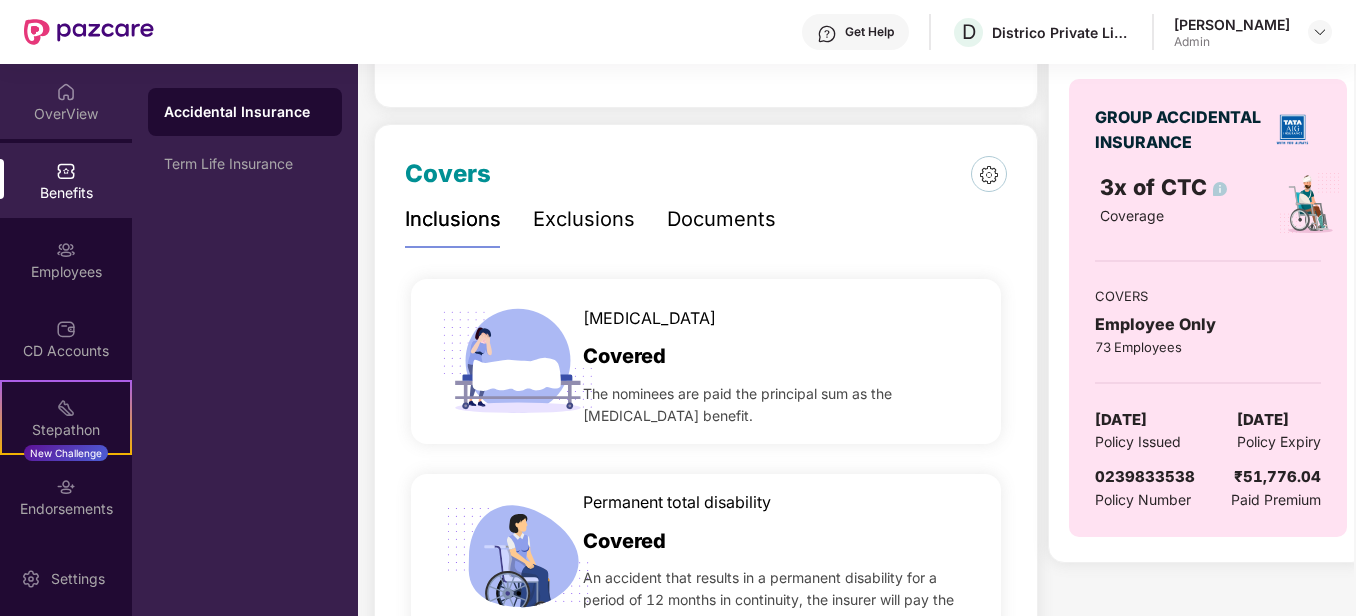 click on "OverView" at bounding box center (66, 101) 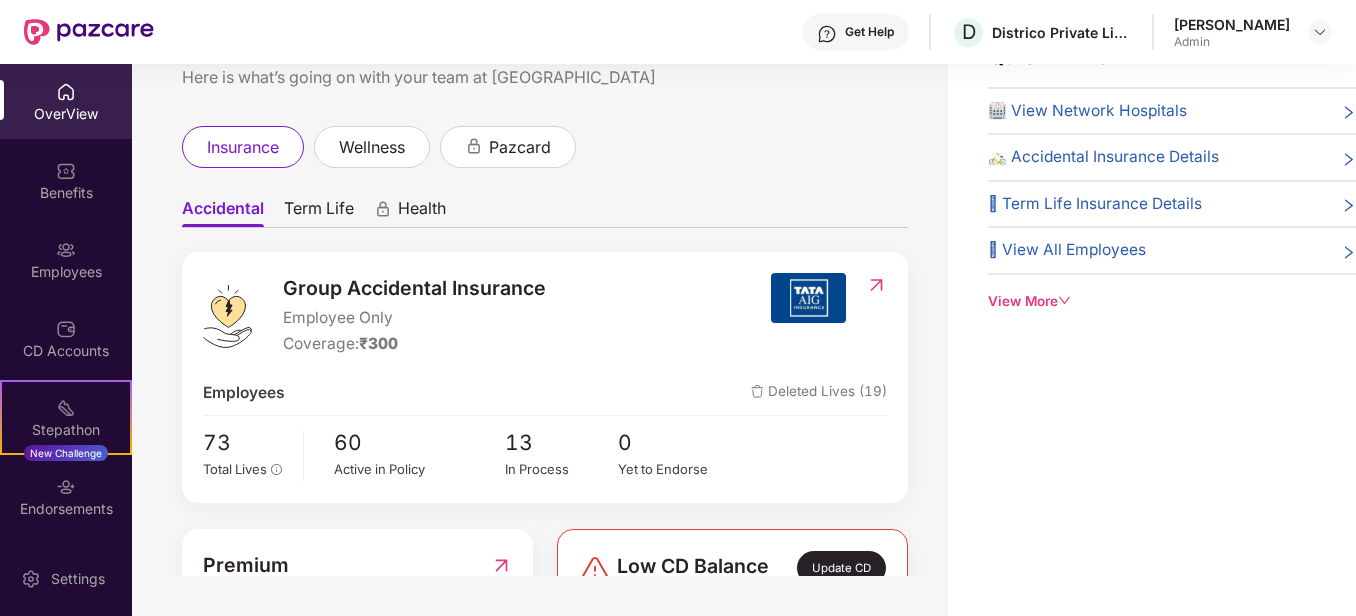 scroll, scrollTop: 0, scrollLeft: 0, axis: both 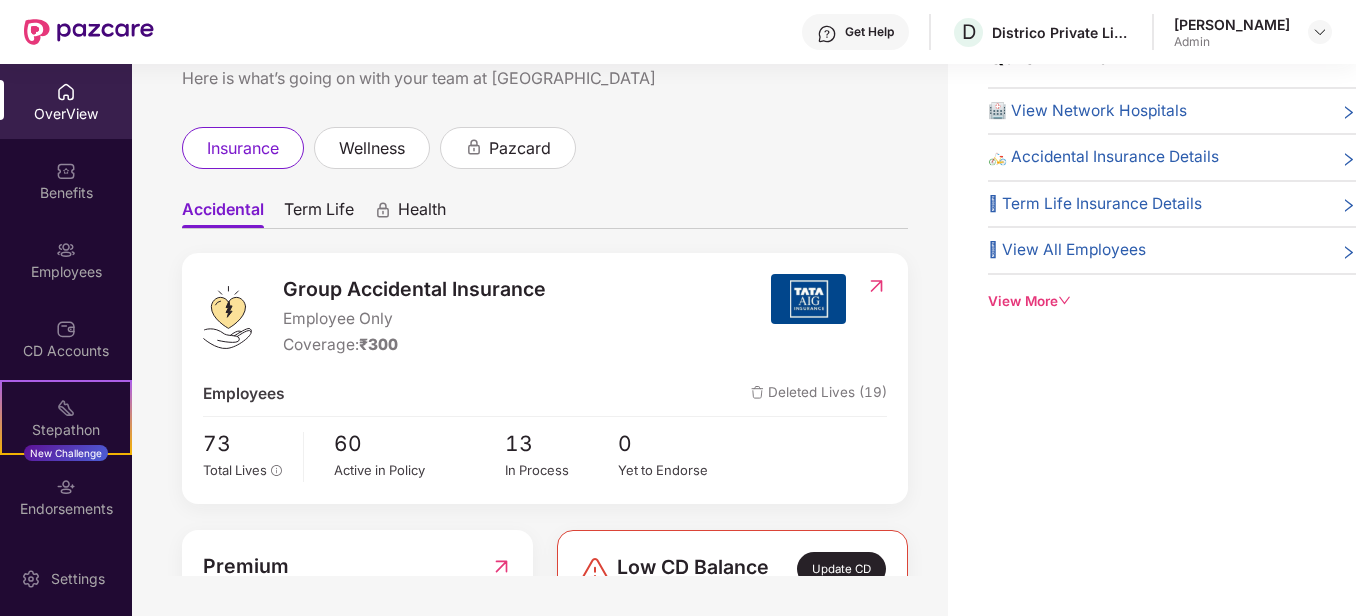 click on "🏥 View Network Hospitals" at bounding box center [1087, 111] 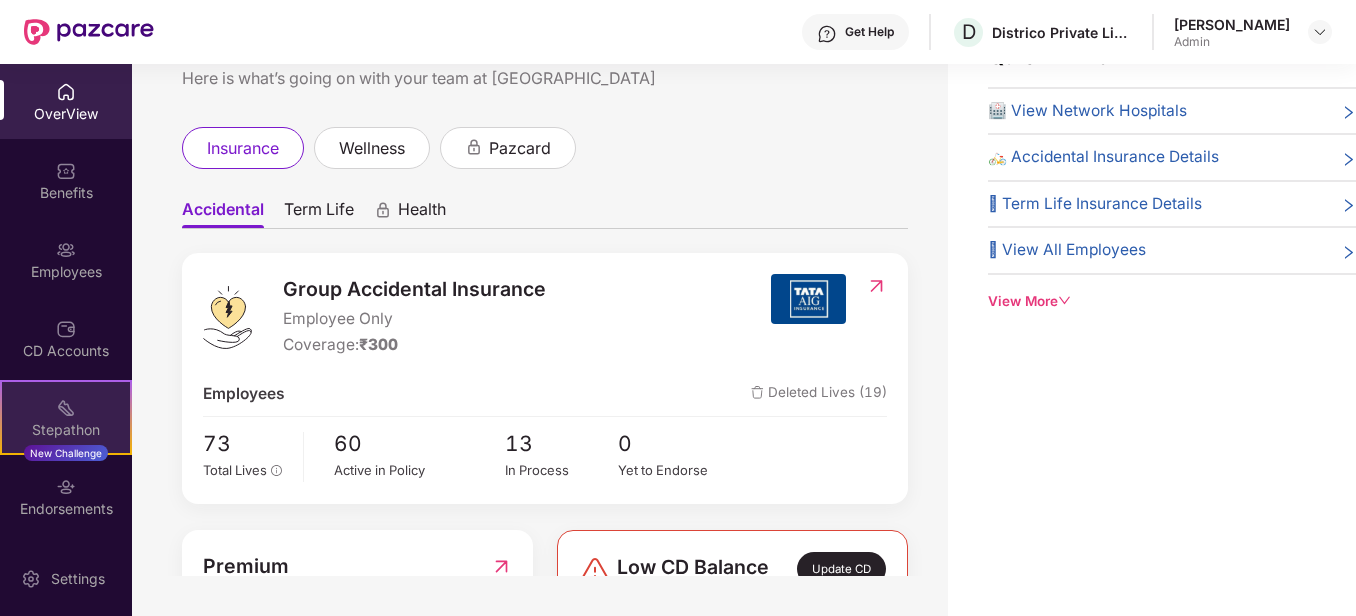 click at bounding box center (66, 406) 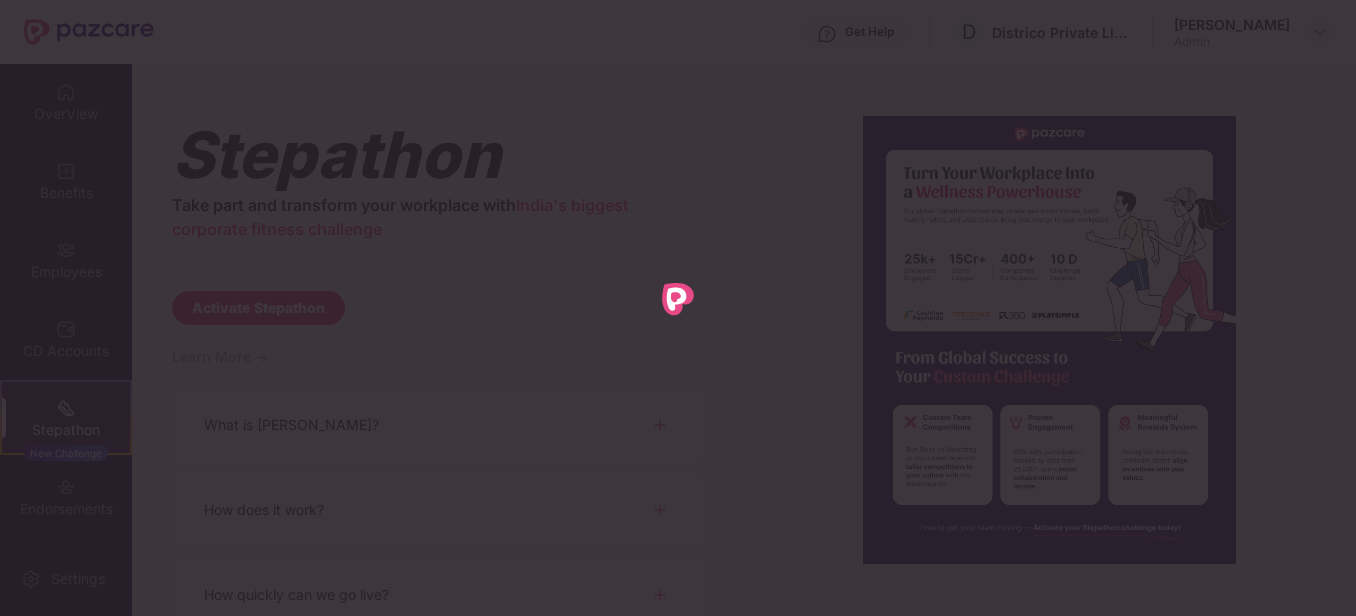 scroll, scrollTop: 0, scrollLeft: 0, axis: both 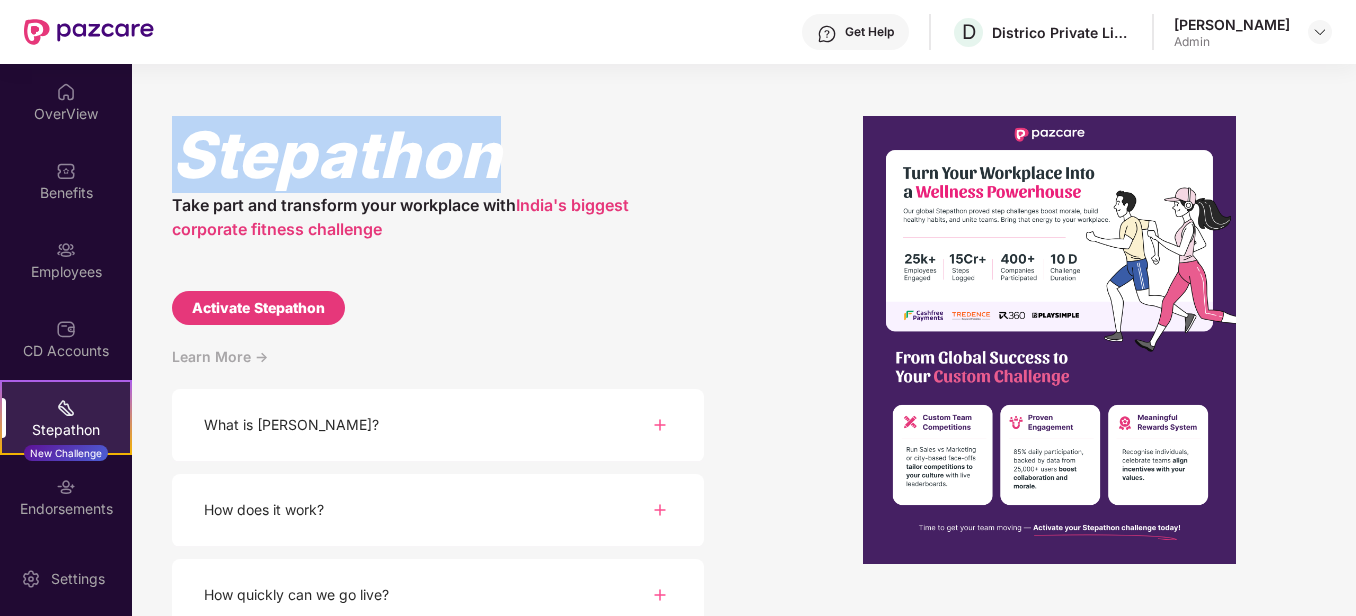 drag, startPoint x: 223, startPoint y: 160, endPoint x: 545, endPoint y: 165, distance: 322.03882 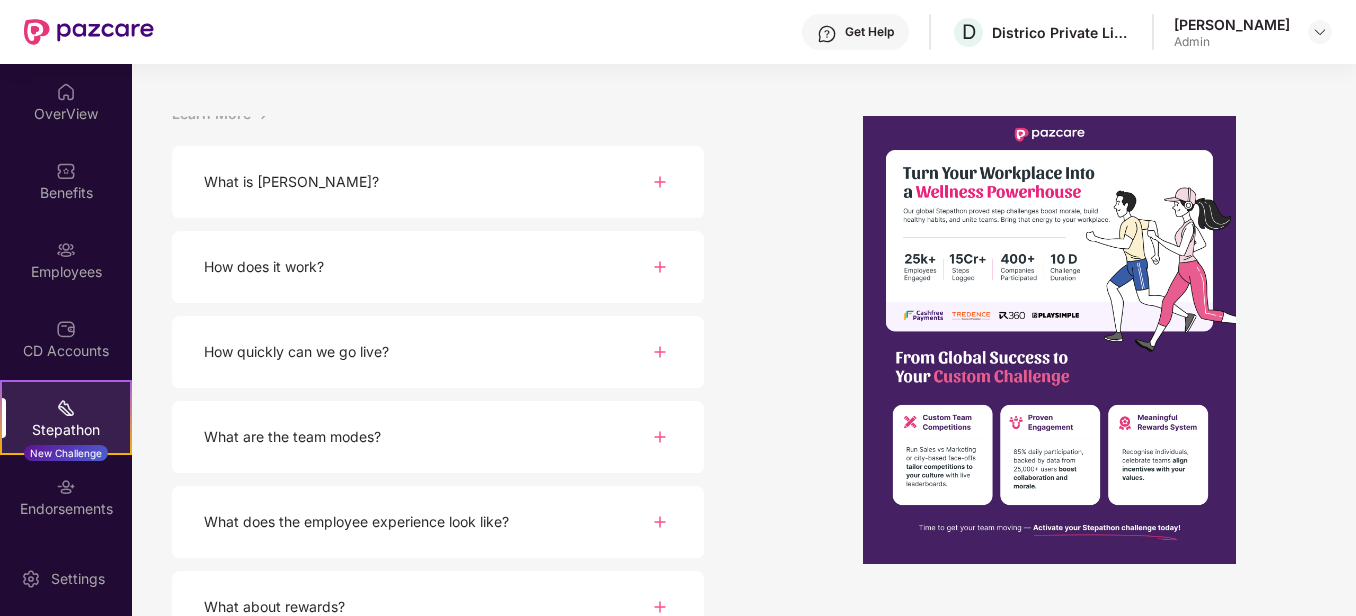 scroll, scrollTop: 283, scrollLeft: 0, axis: vertical 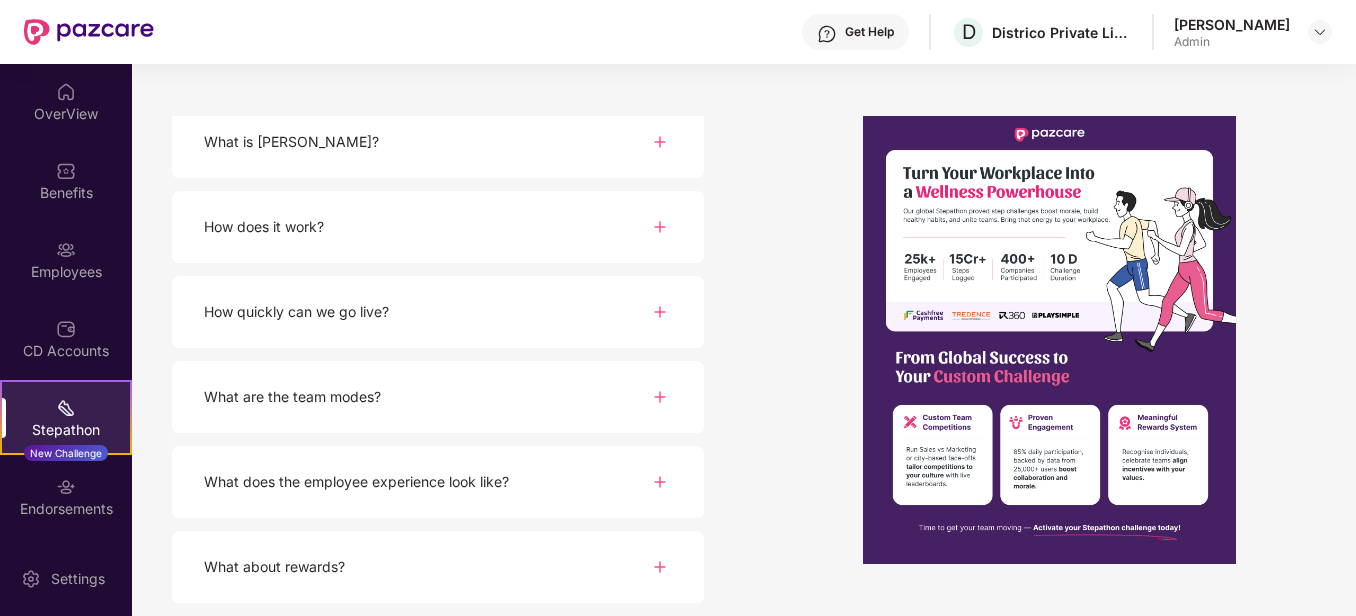click on "What about rewards?" at bounding box center [438, 567] 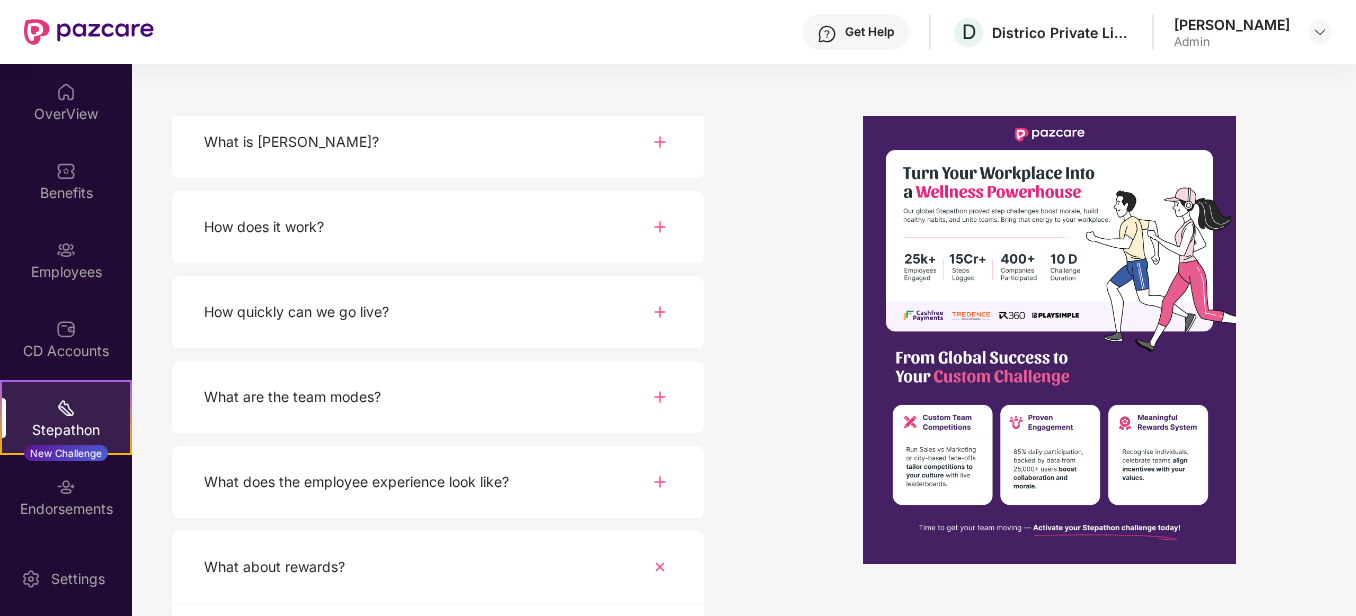 click on "How quickly can we go live?" at bounding box center (438, 312) 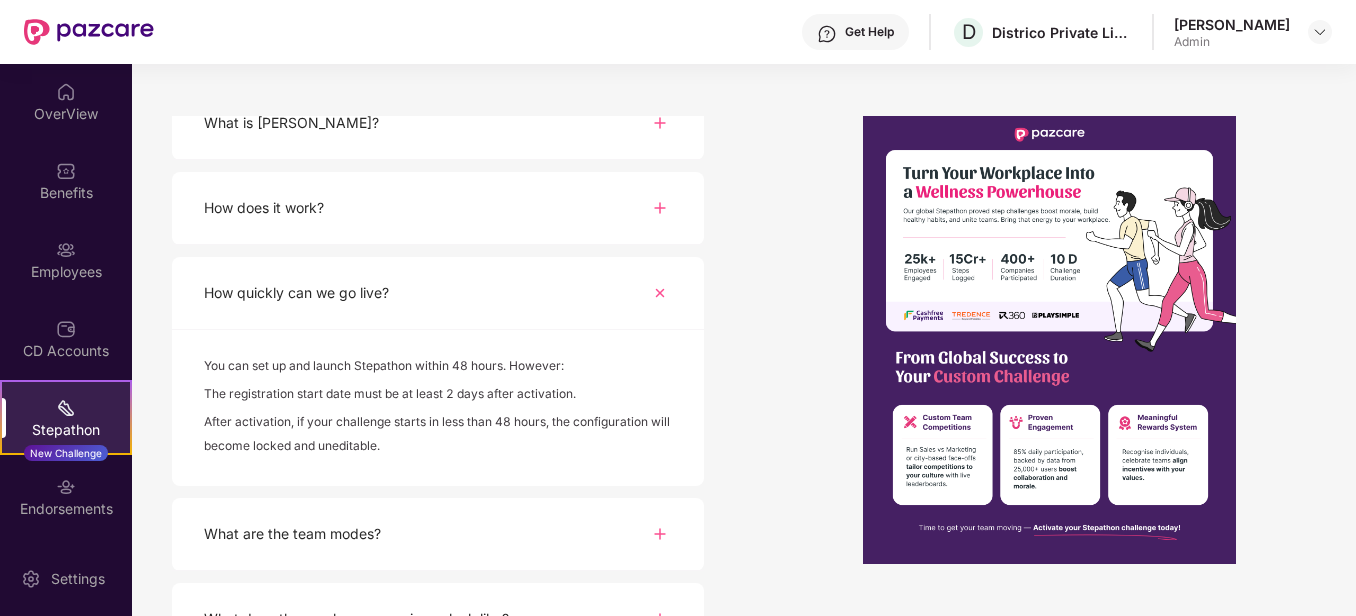 scroll, scrollTop: 0, scrollLeft: 0, axis: both 